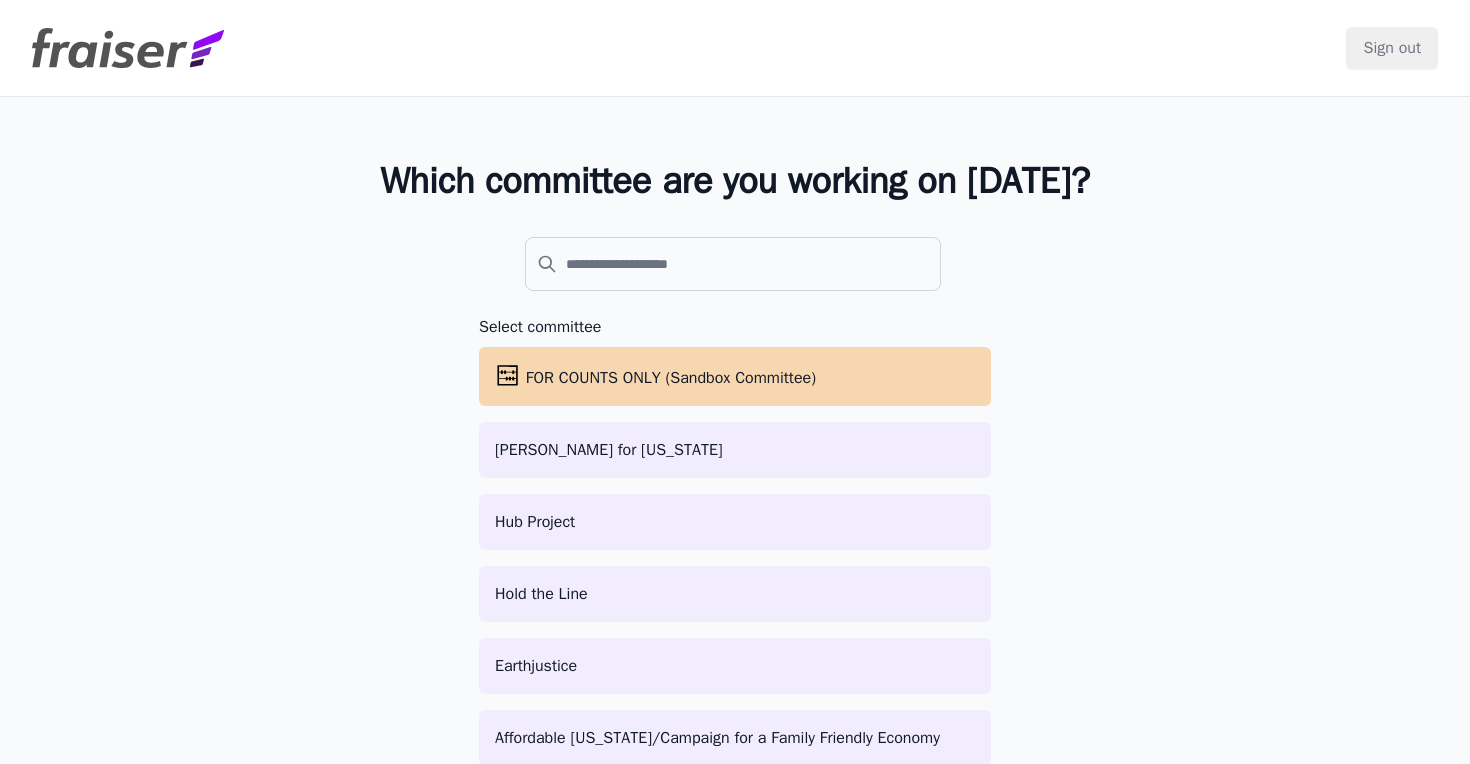 scroll, scrollTop: 0, scrollLeft: 0, axis: both 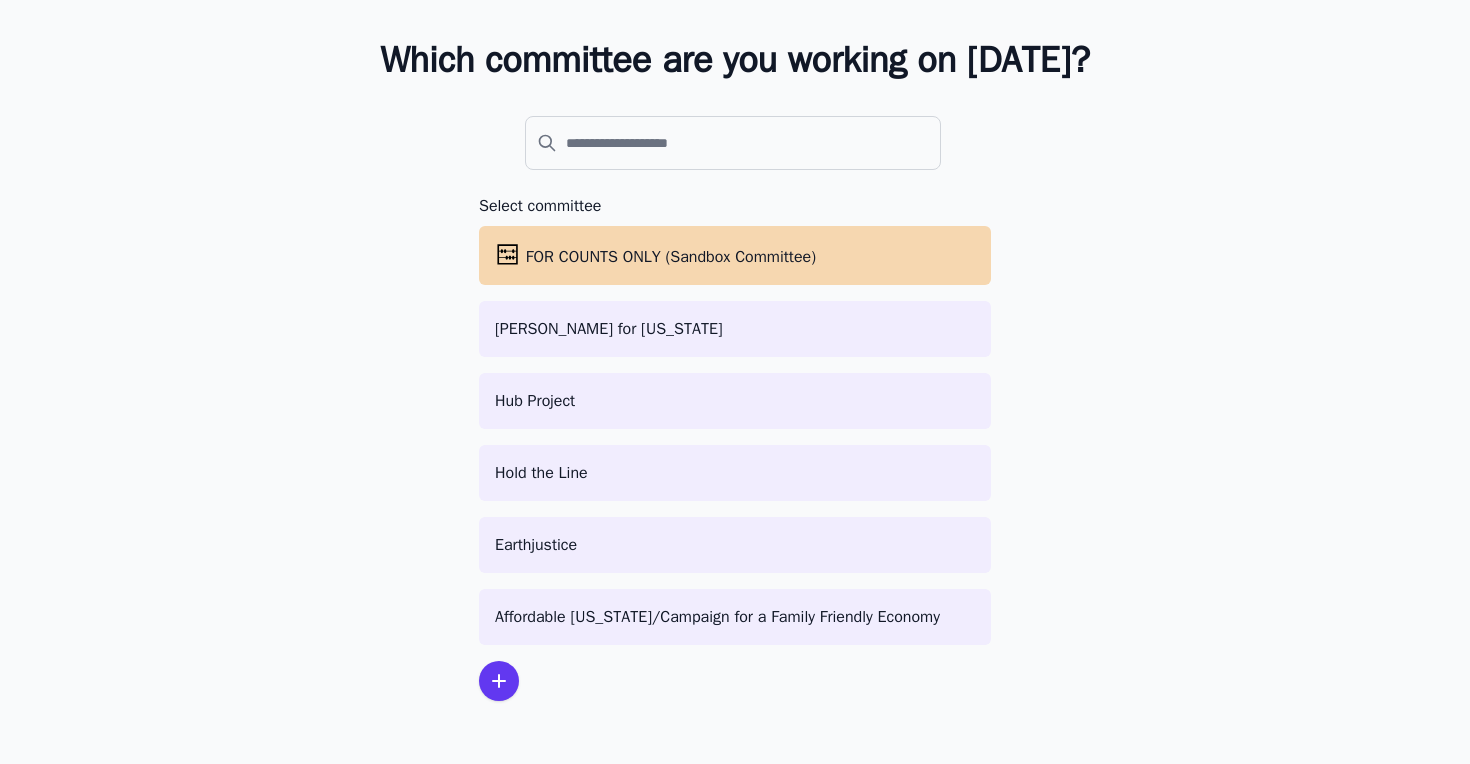 click at bounding box center (499, 681) 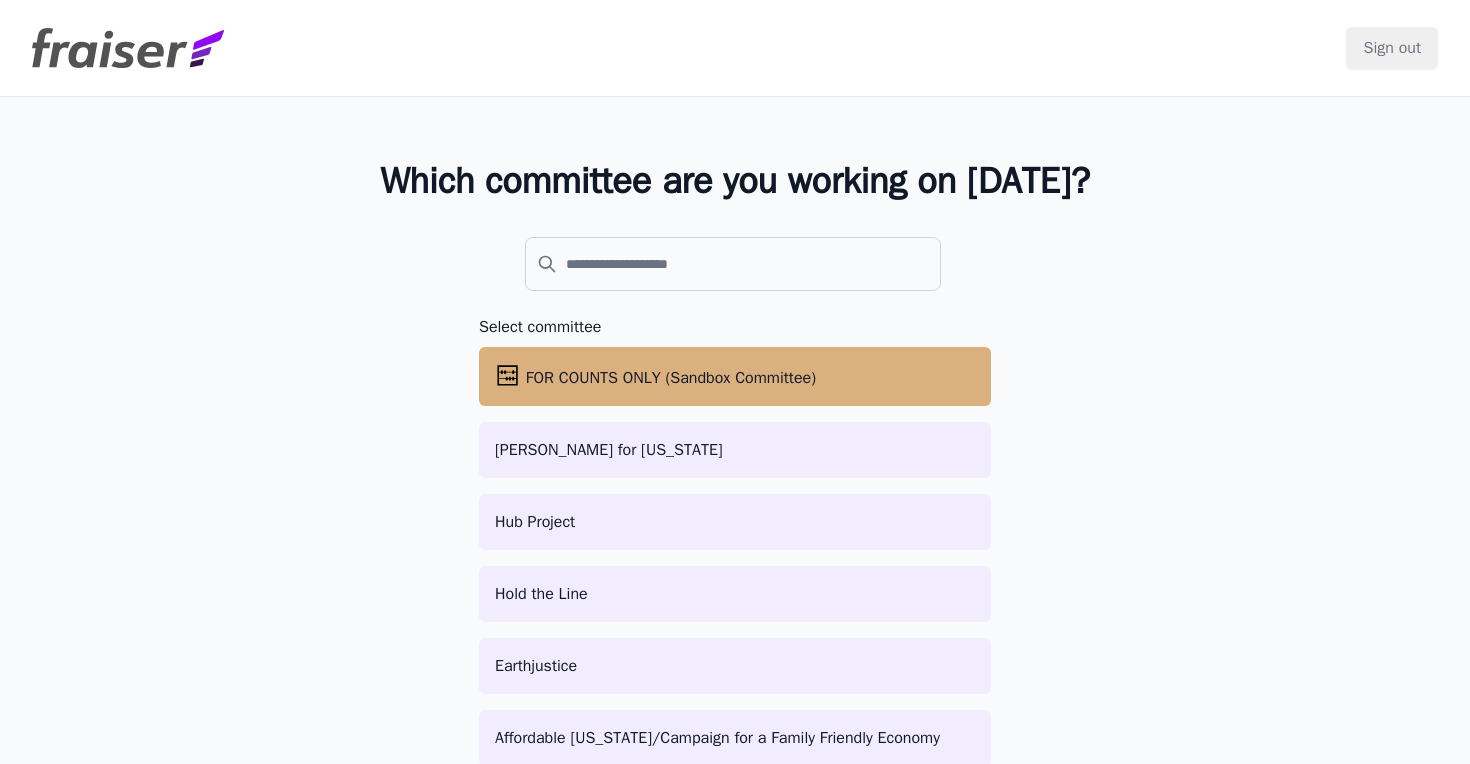 scroll, scrollTop: 317, scrollLeft: 0, axis: vertical 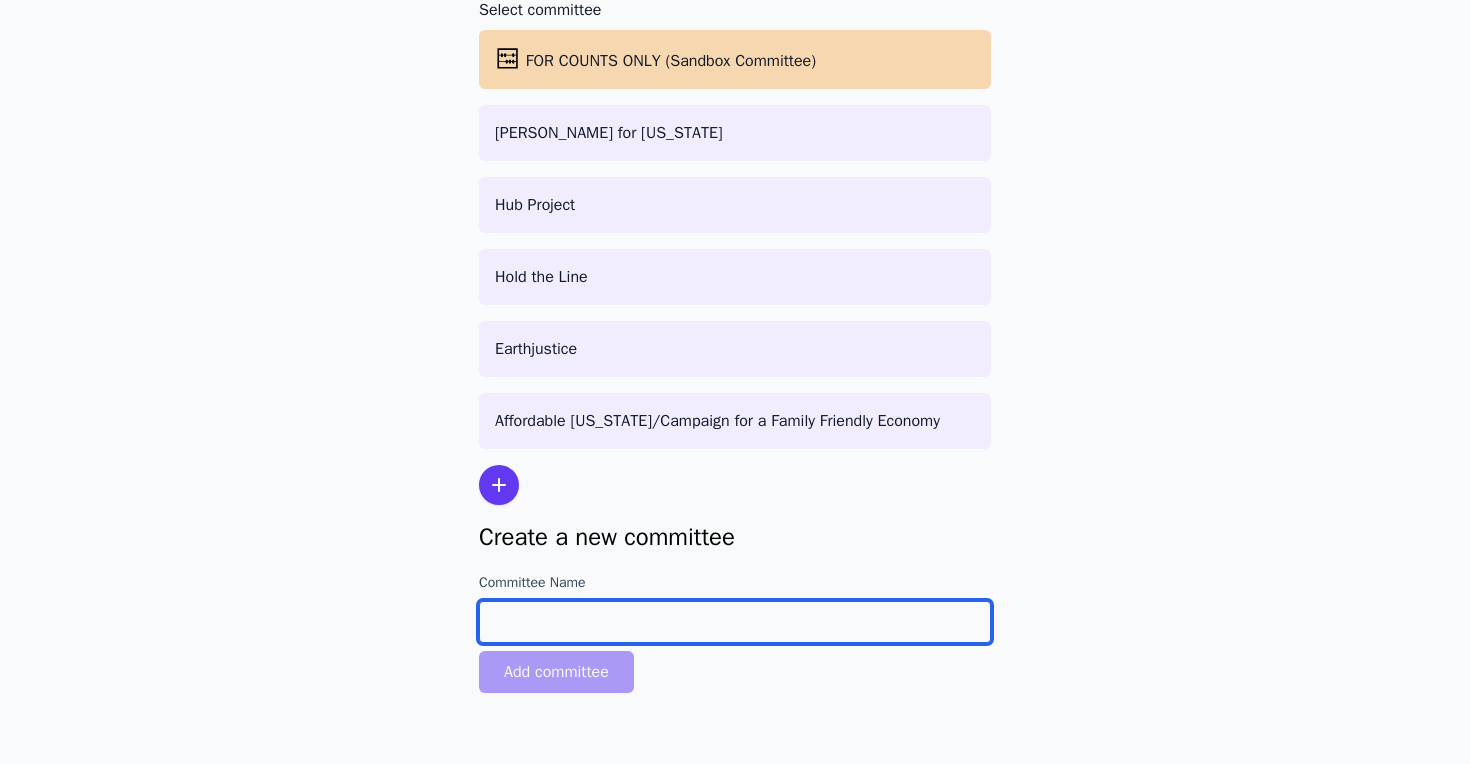 click on "Committee Name" at bounding box center [735, 622] 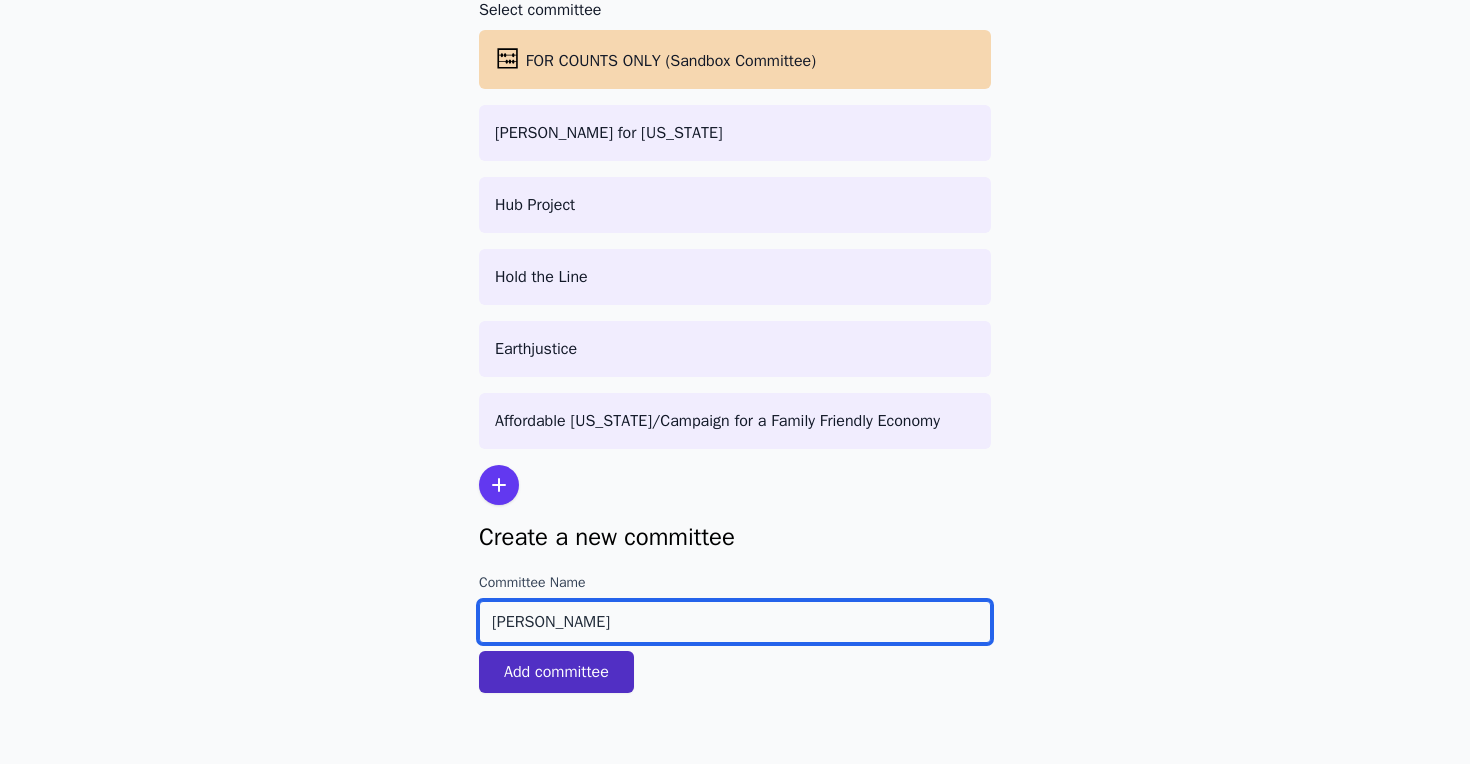 type on "[PERSON_NAME]" 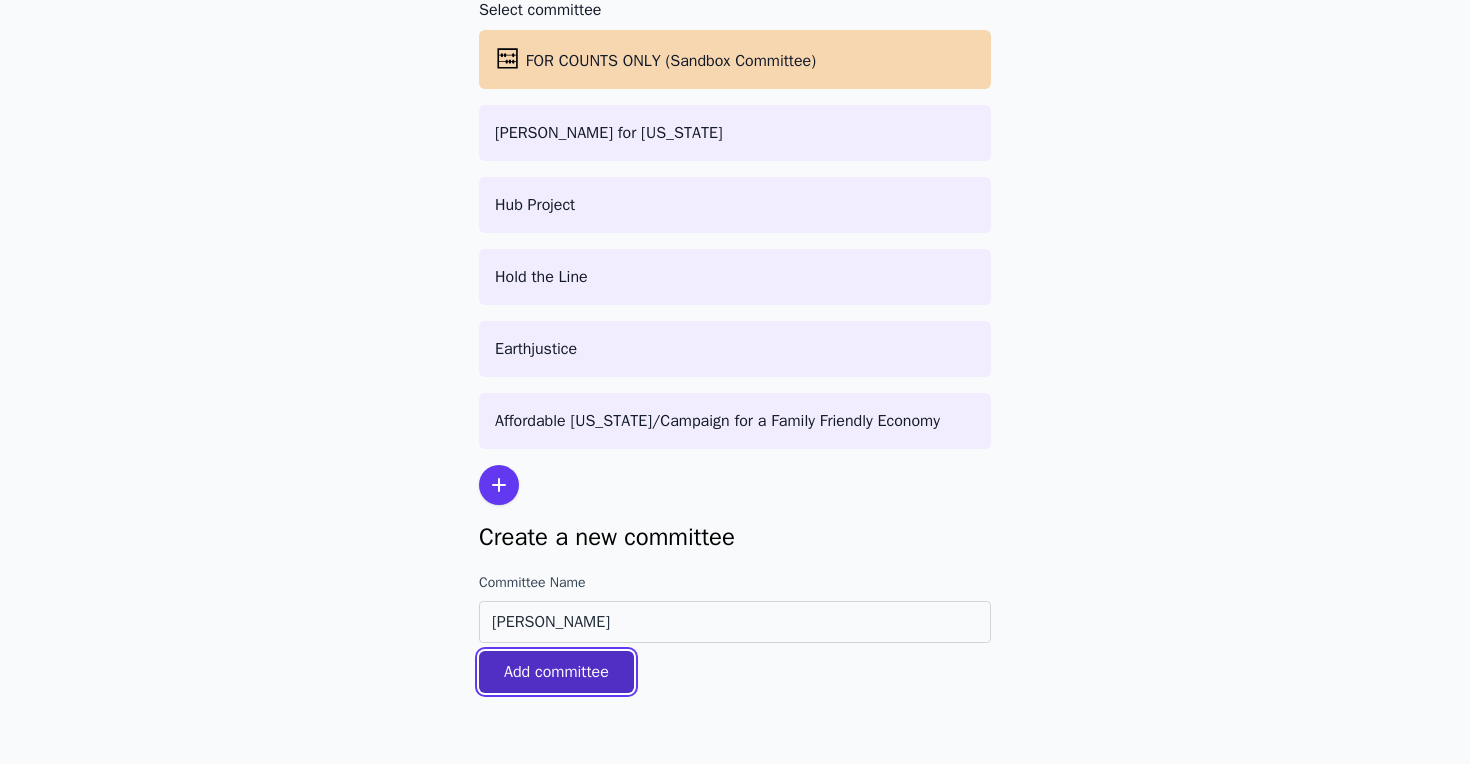 click on "Add committee" at bounding box center (556, 672) 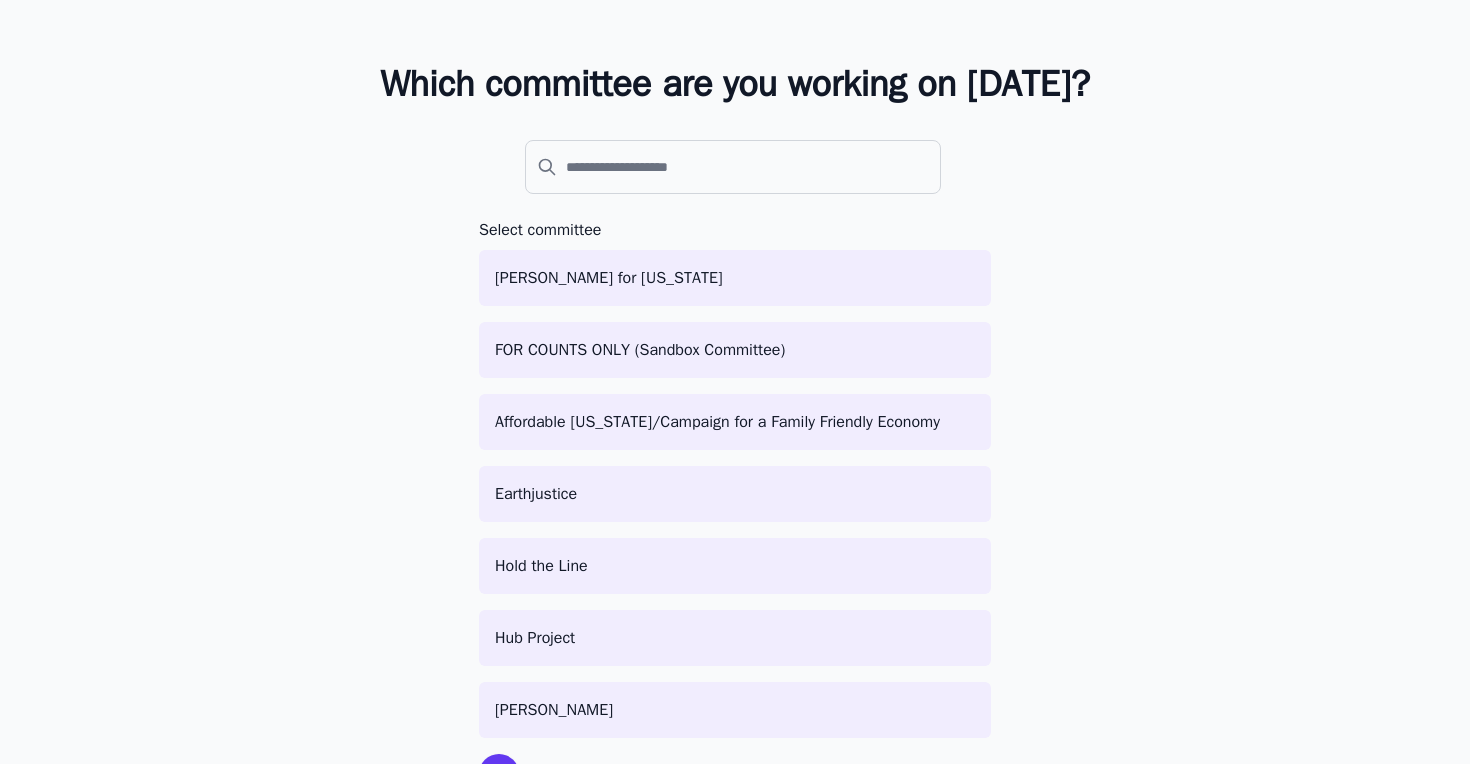 scroll, scrollTop: 259, scrollLeft: 0, axis: vertical 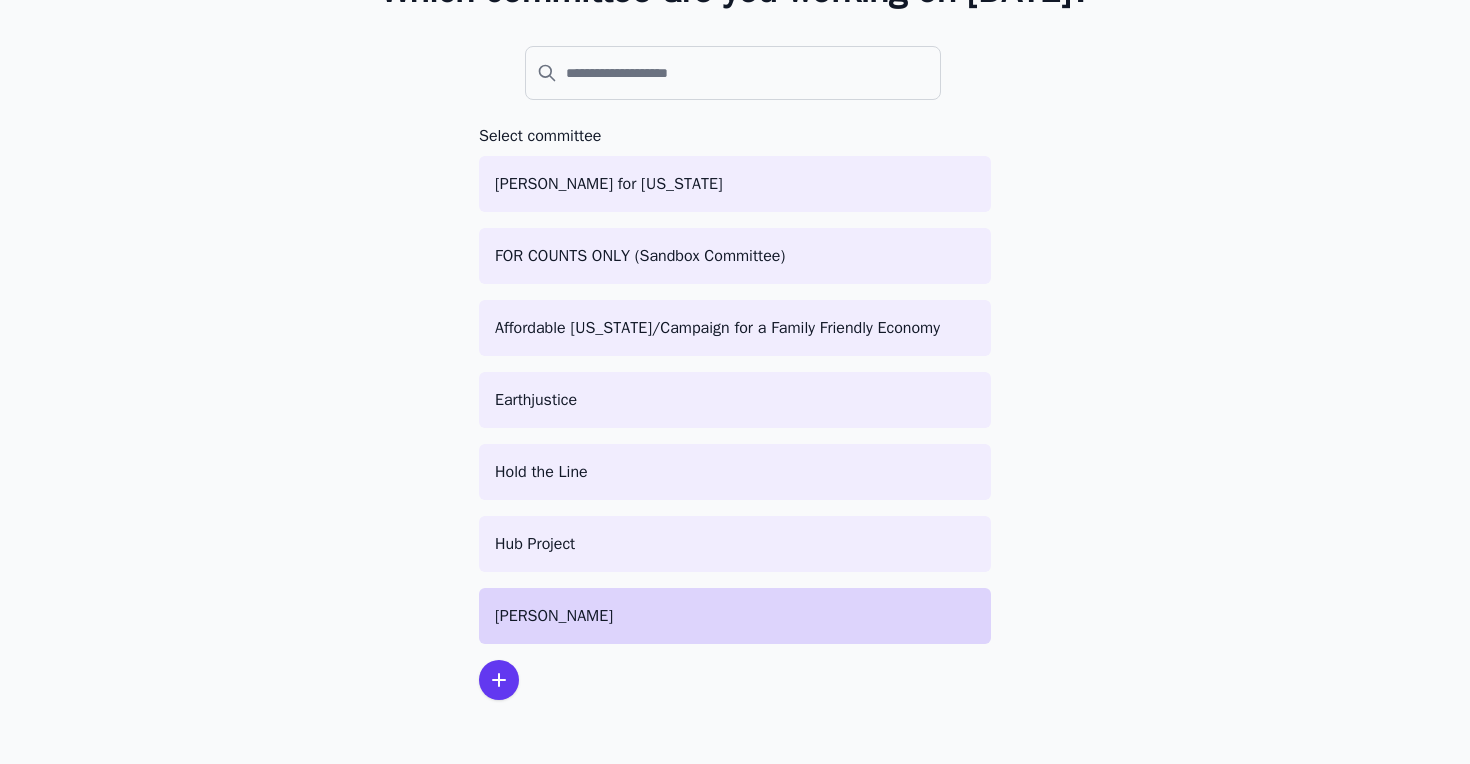 click on "[PERSON_NAME]" at bounding box center [735, 616] 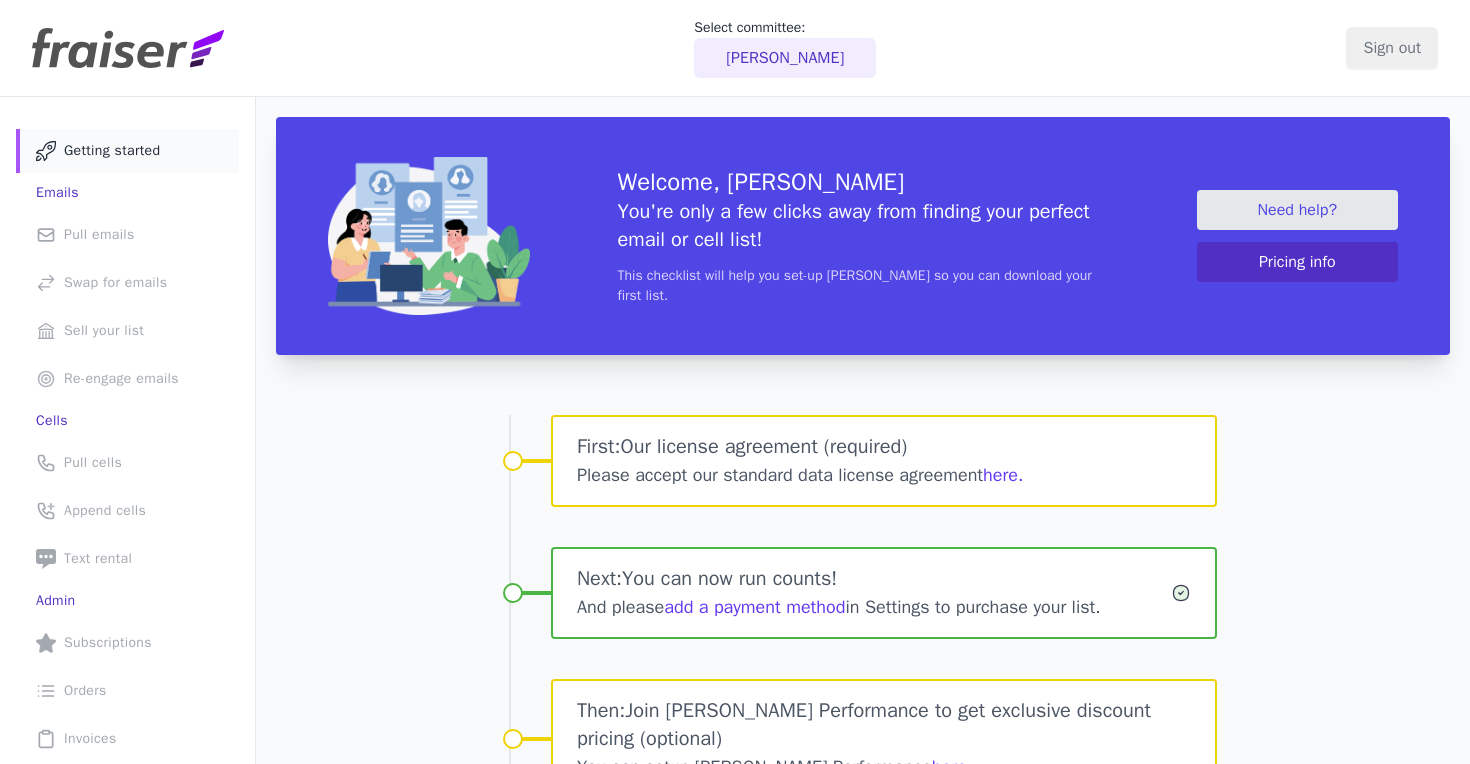 scroll, scrollTop: 0, scrollLeft: 0, axis: both 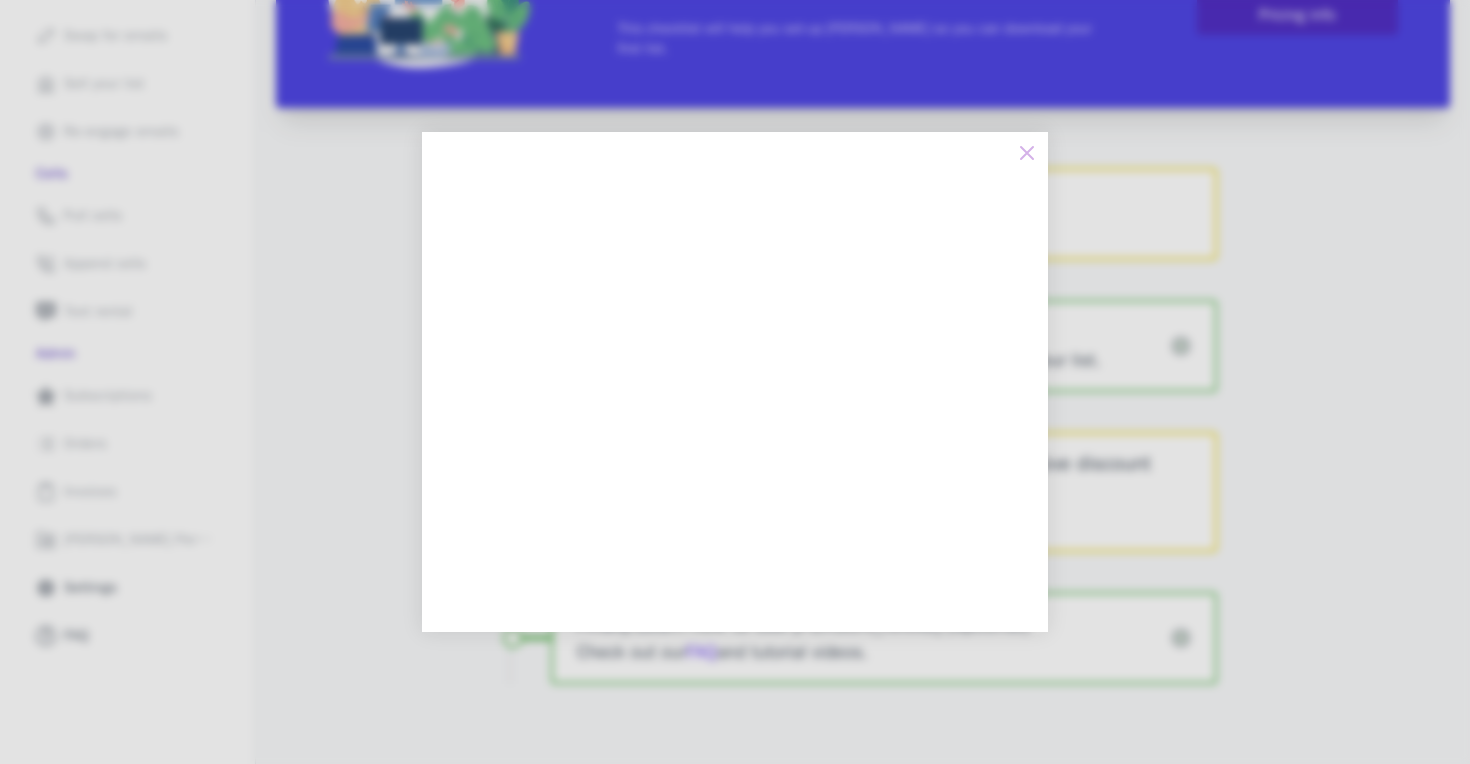 click 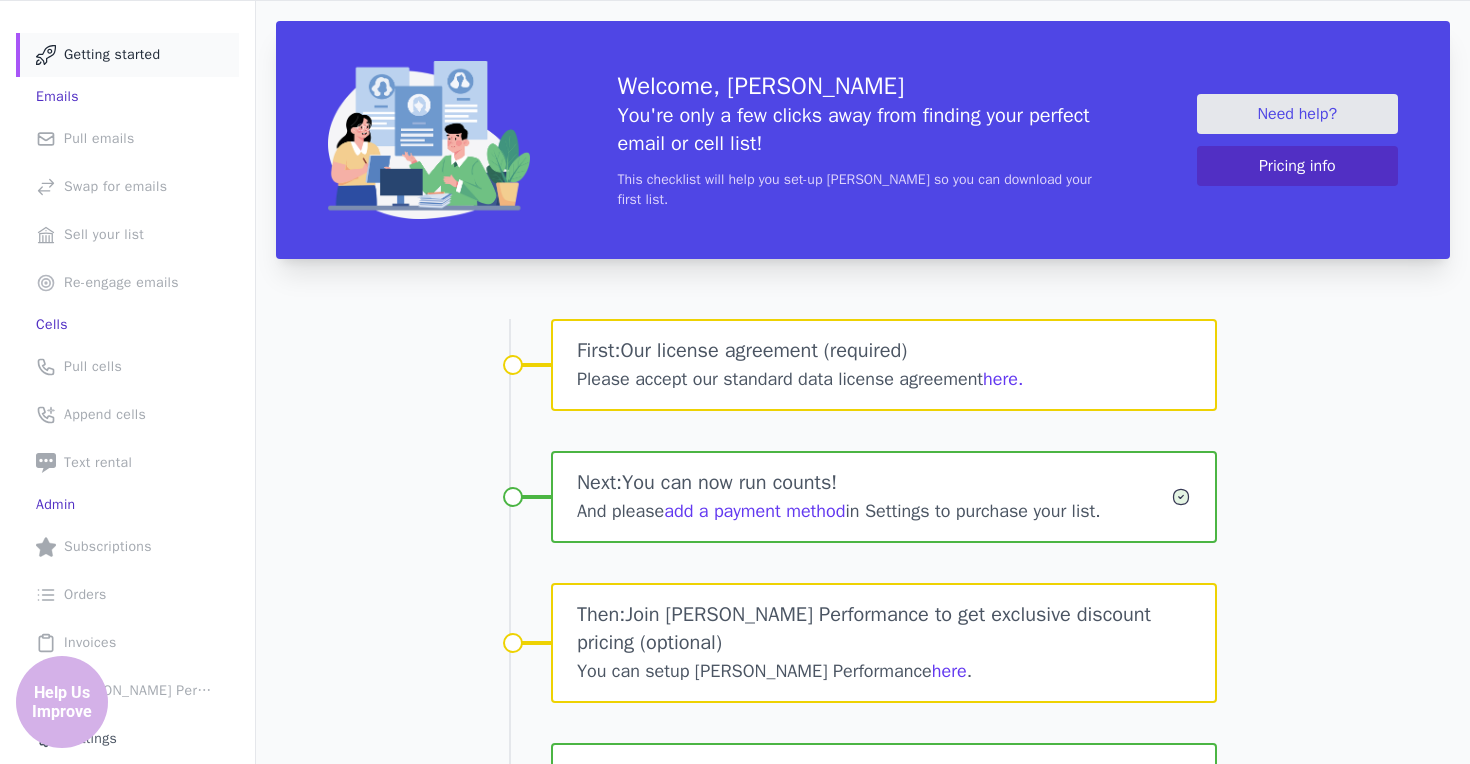 scroll, scrollTop: 115, scrollLeft: 0, axis: vertical 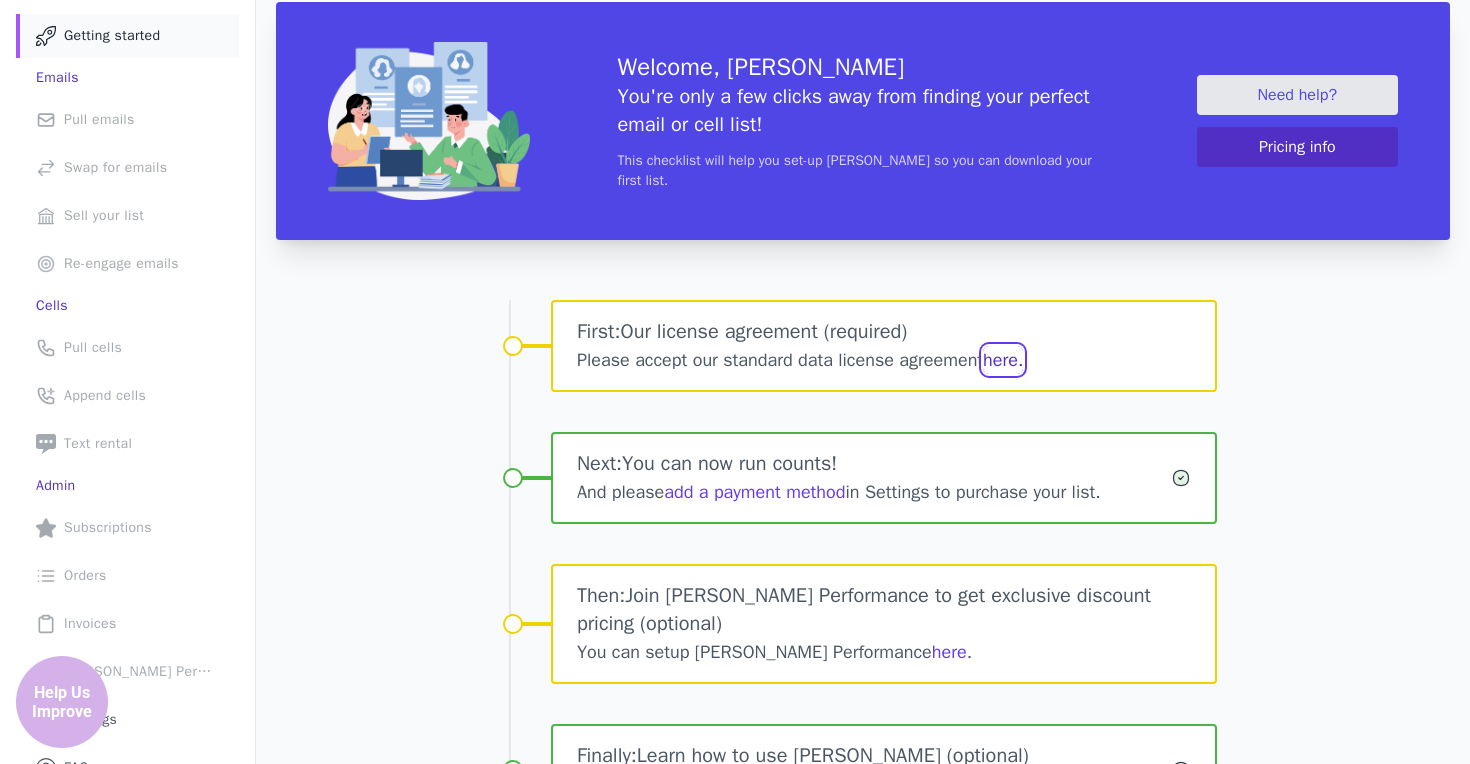 click on "here." at bounding box center [1003, 360] 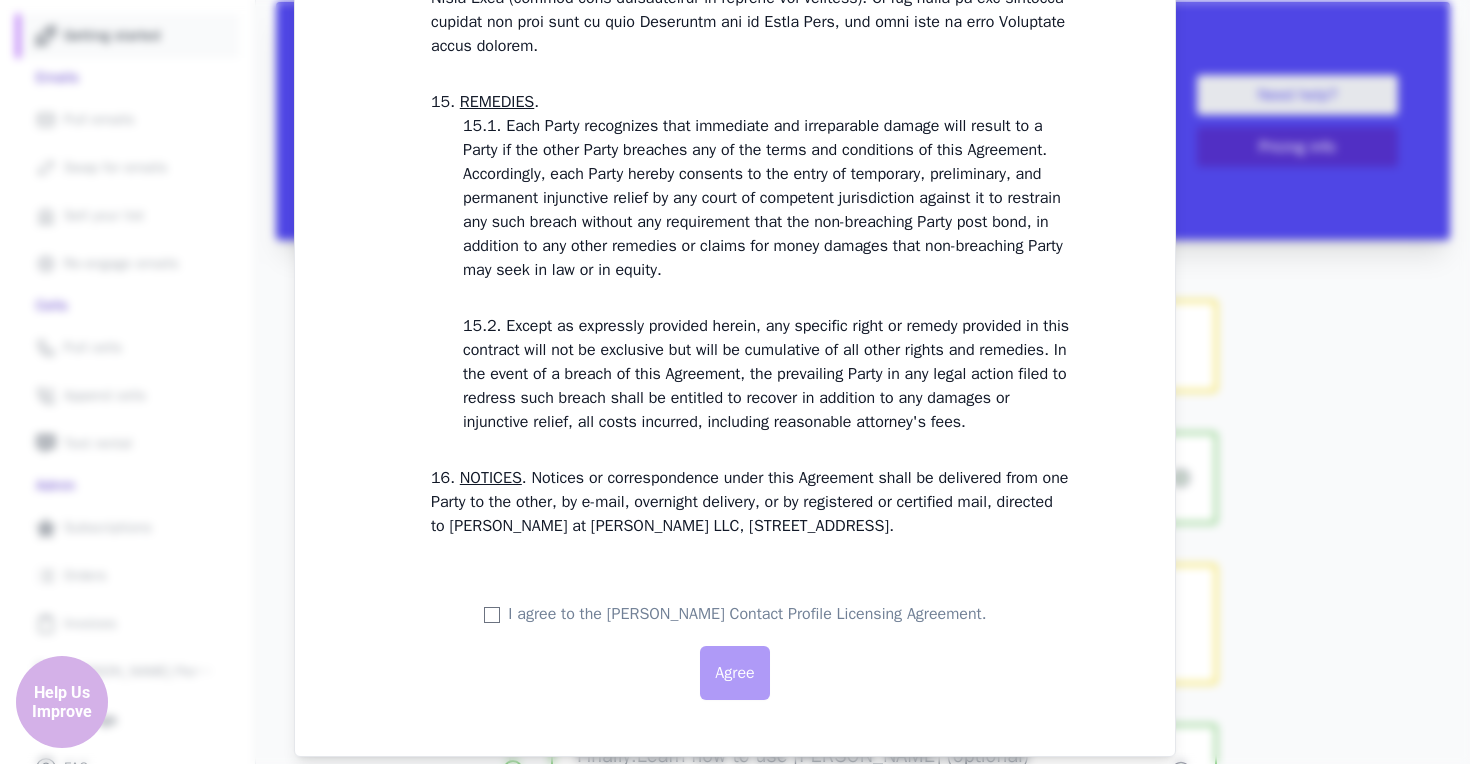 scroll, scrollTop: 5811, scrollLeft: 0, axis: vertical 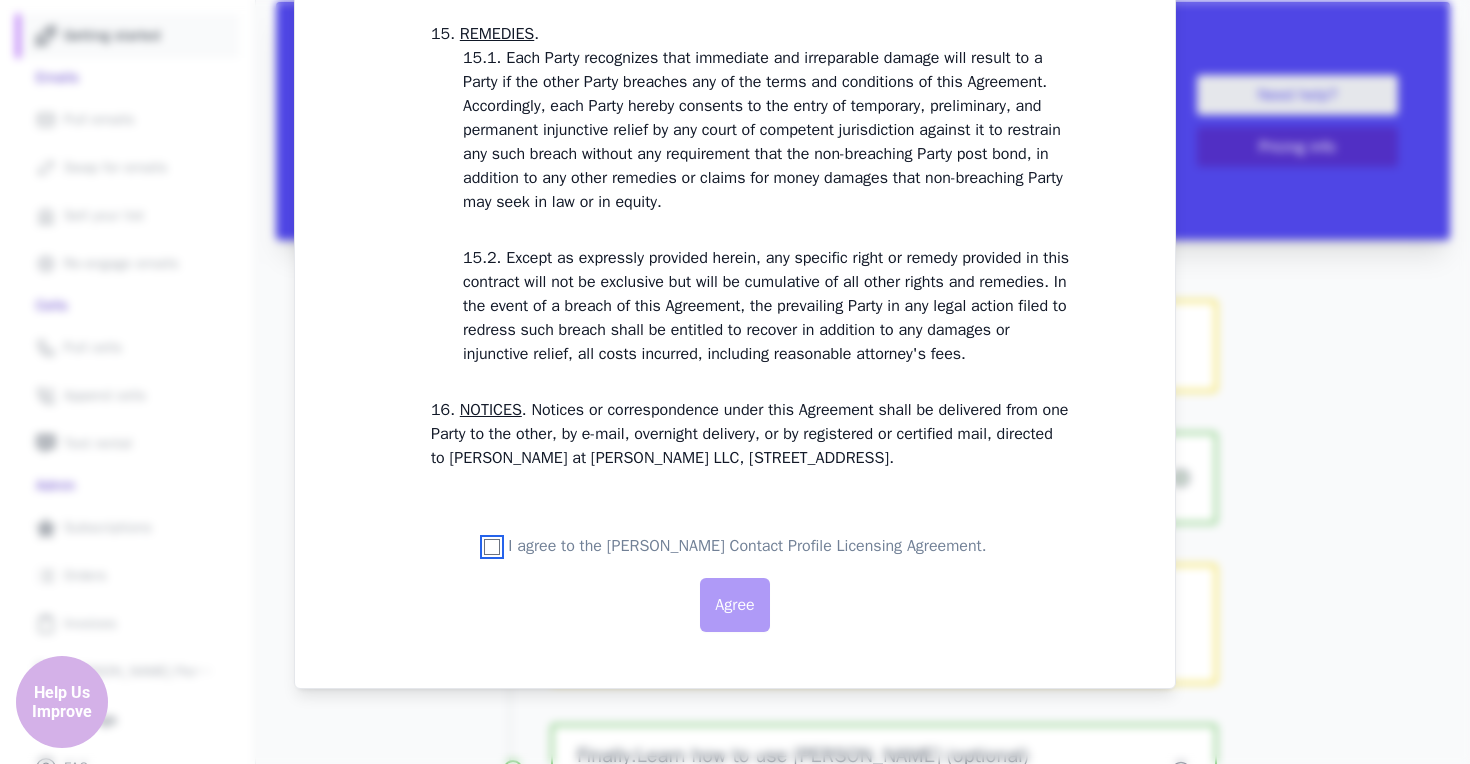 click on "I agree to the [PERSON_NAME] Contact Profile Licensing Agreement." at bounding box center (492, 547) 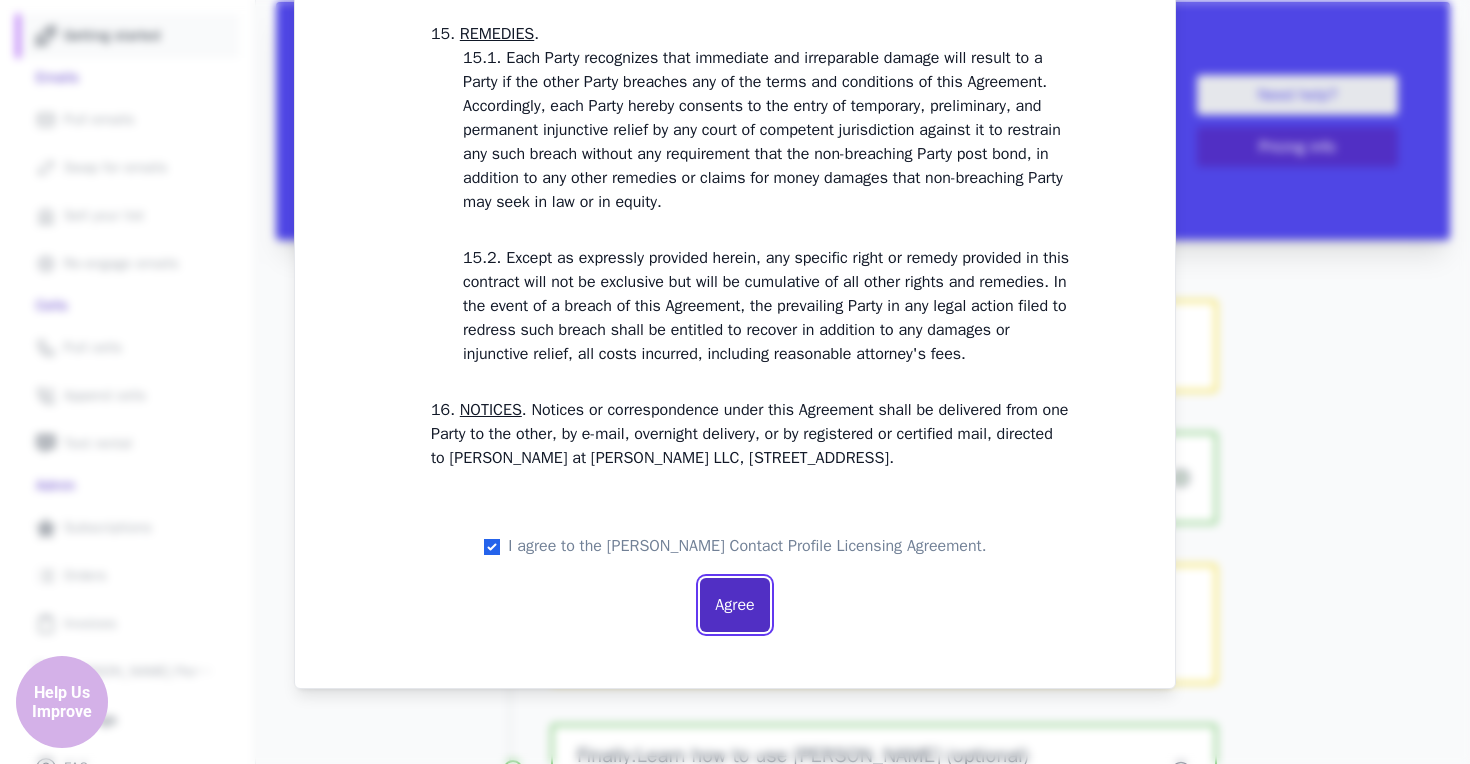click on "Agree" at bounding box center [734, 605] 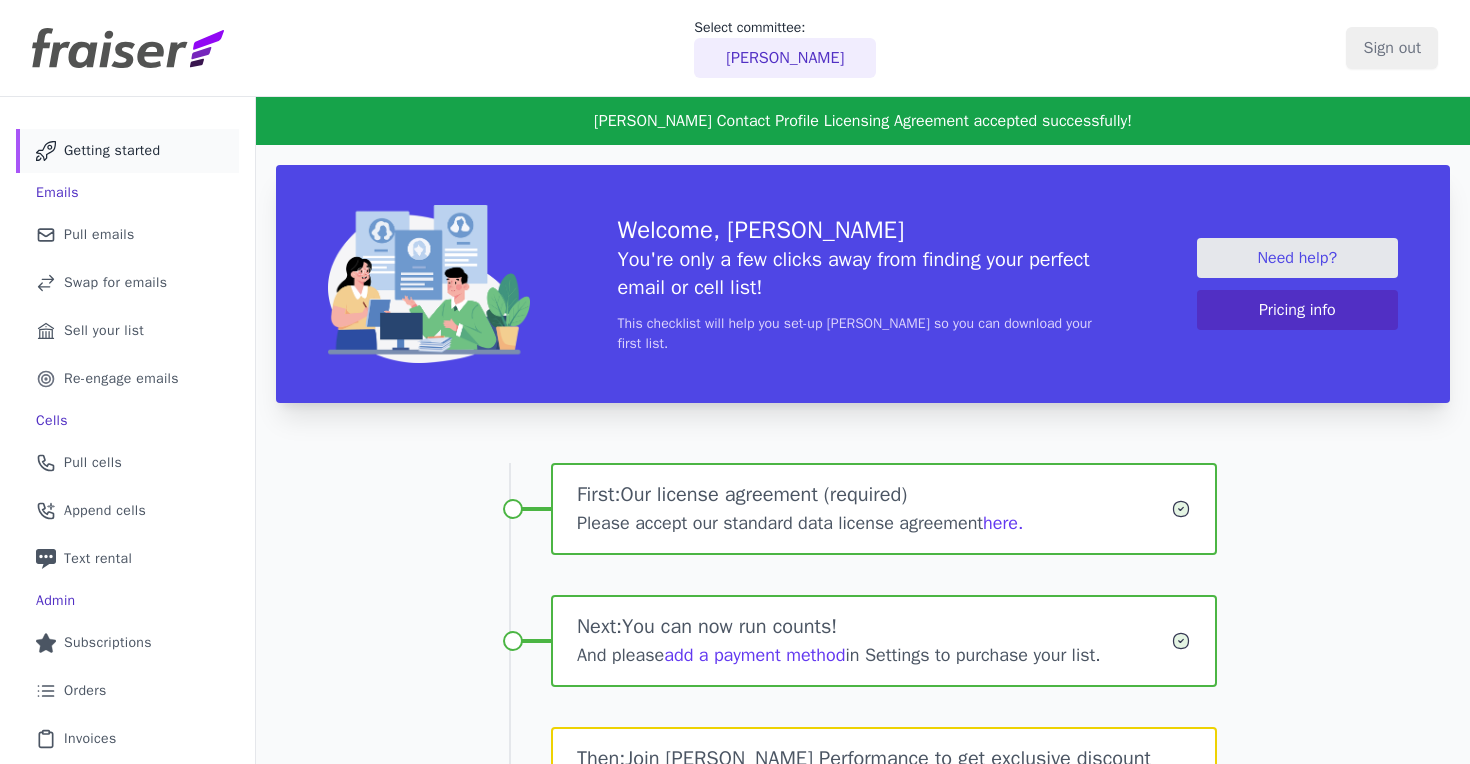 scroll, scrollTop: 0, scrollLeft: 0, axis: both 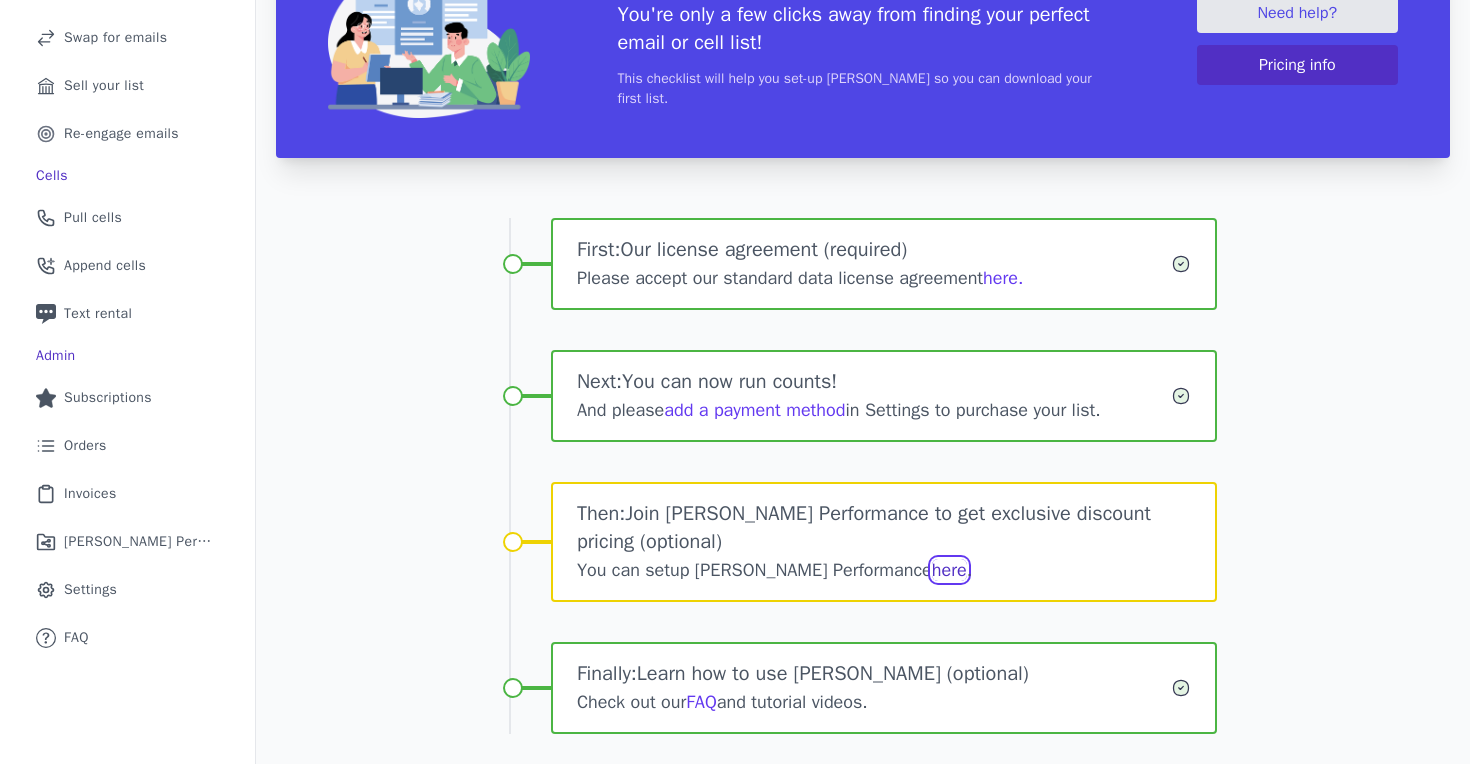 click on "here" at bounding box center [949, 570] 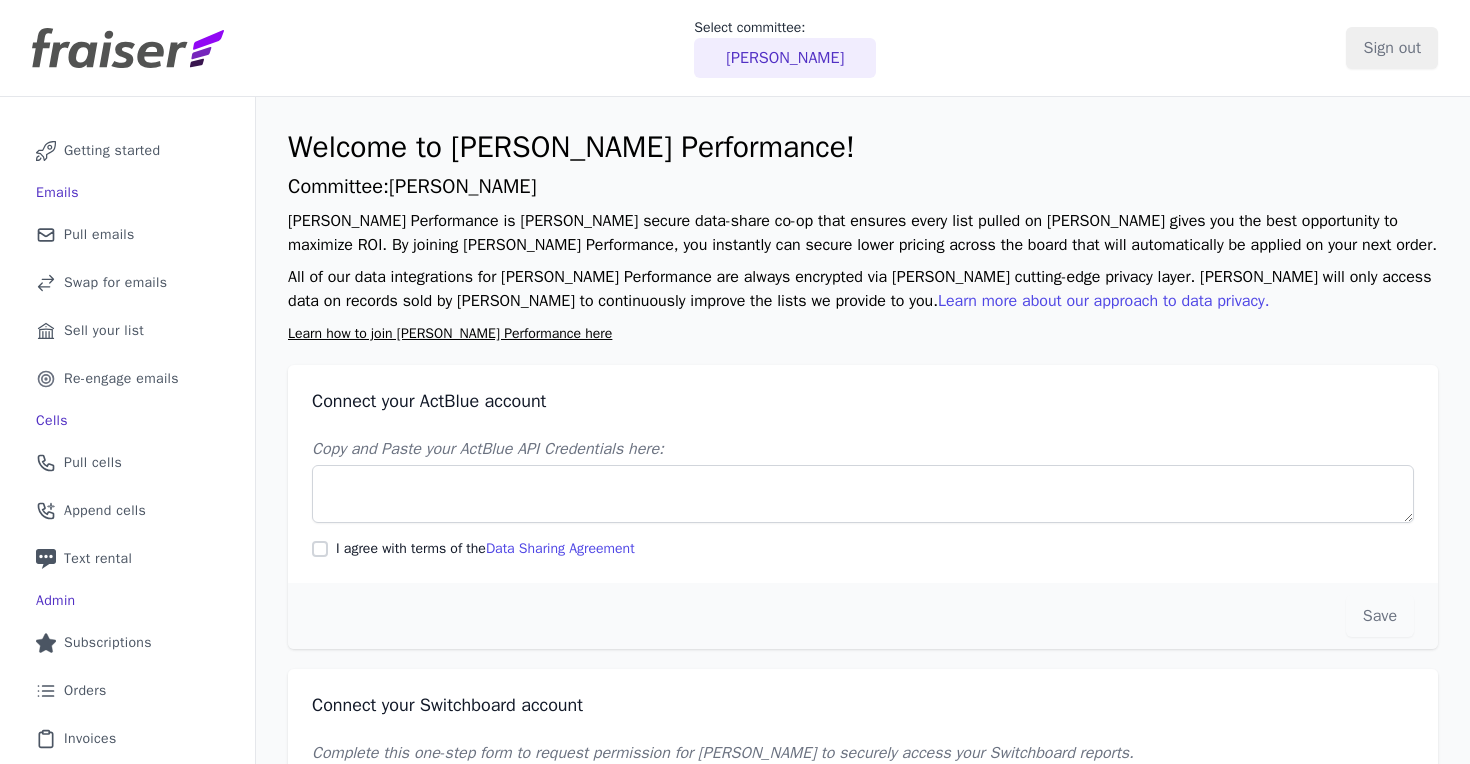 scroll, scrollTop: 0, scrollLeft: 0, axis: both 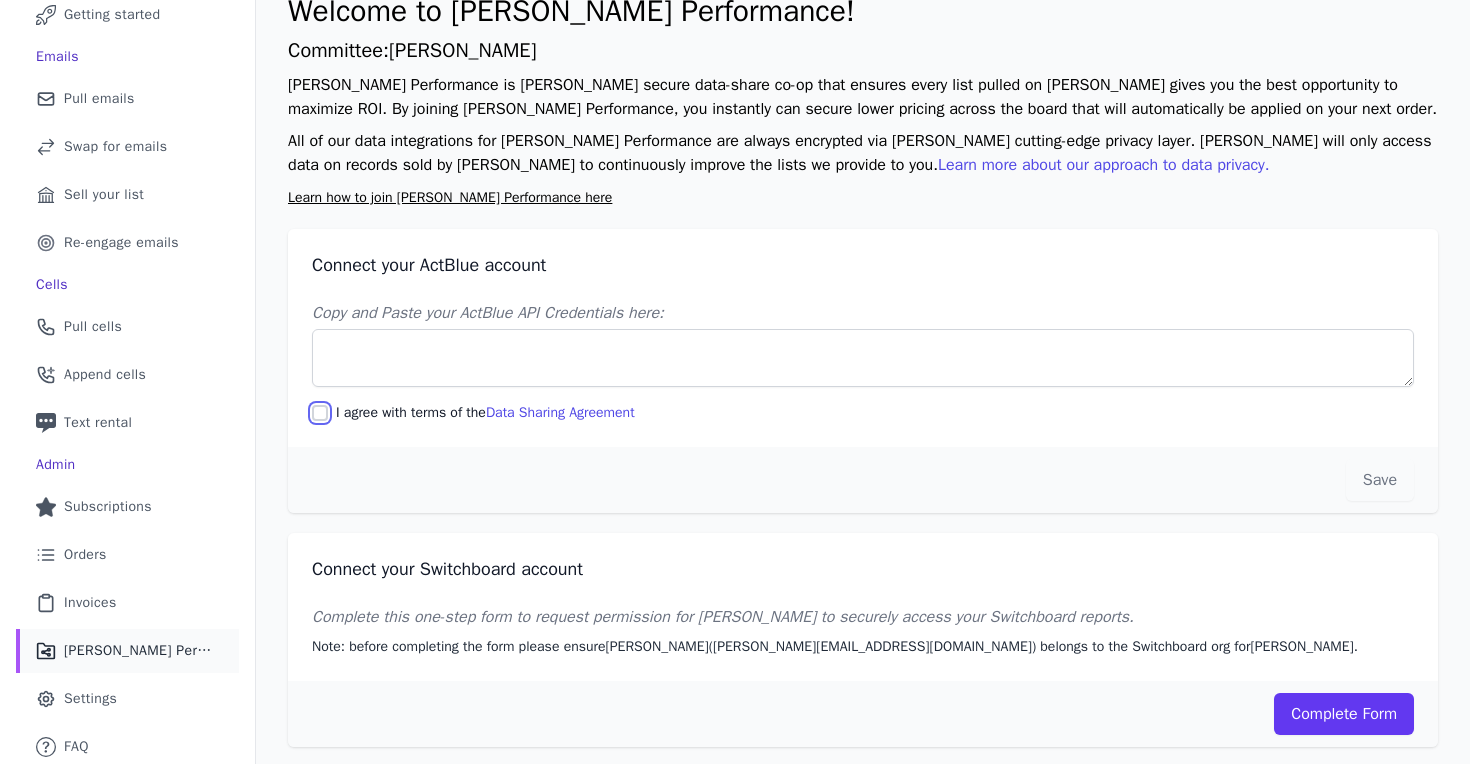 click on "I agree with terms of the  Data Sharing Agreement" at bounding box center (320, 413) 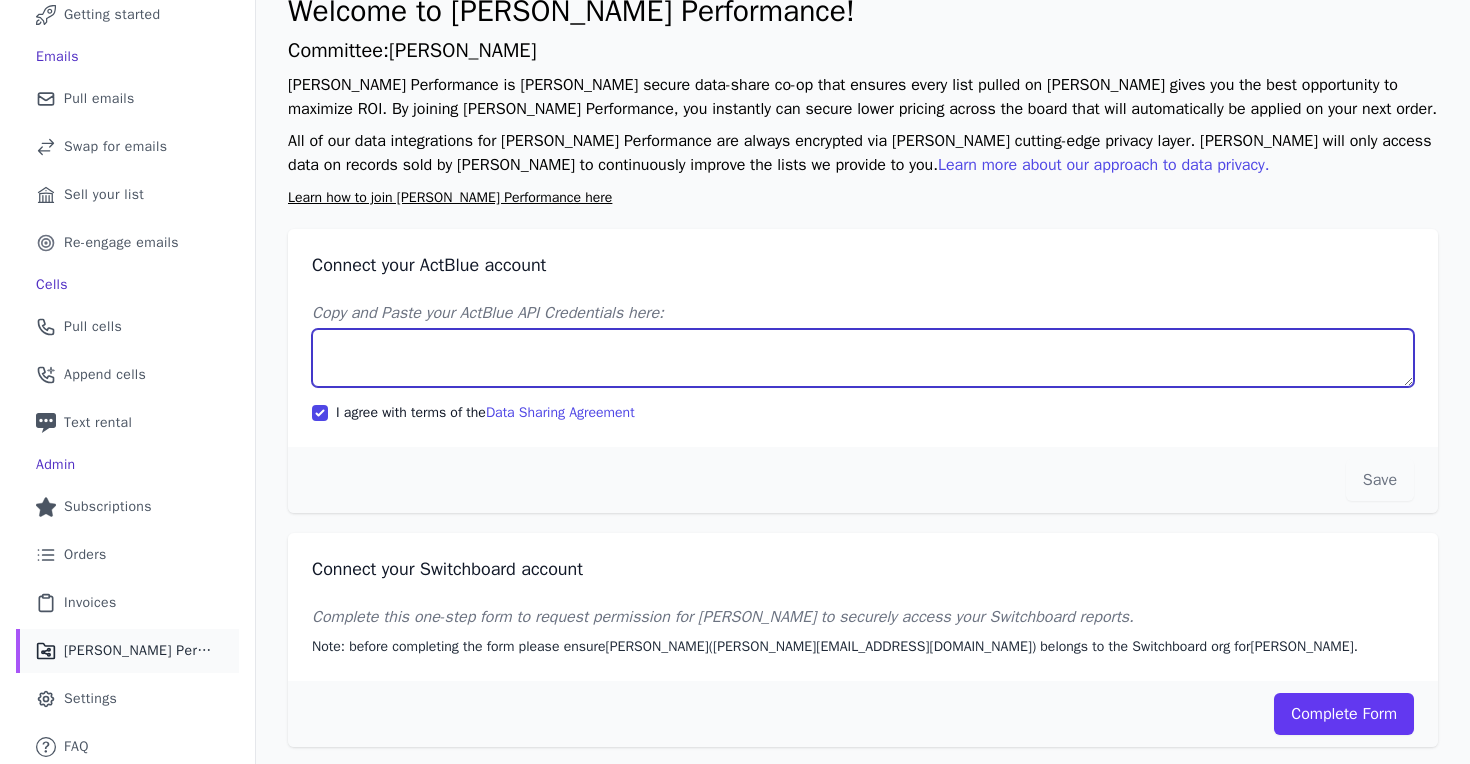 click on "Copy and Paste your ActBlue API Credentials here:" at bounding box center [863, 358] 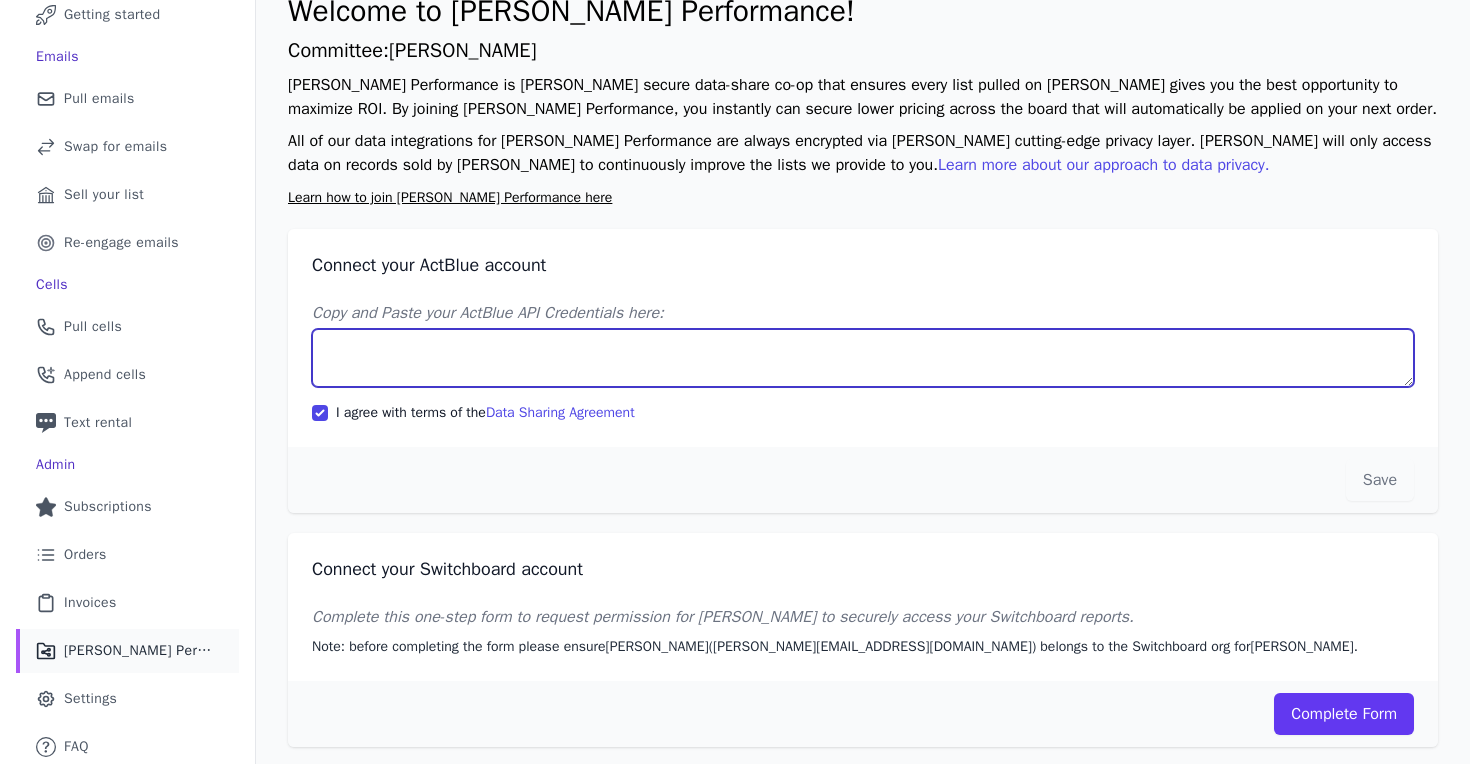 click on "Copy and Paste your ActBlue API Credentials here:" at bounding box center (863, 358) 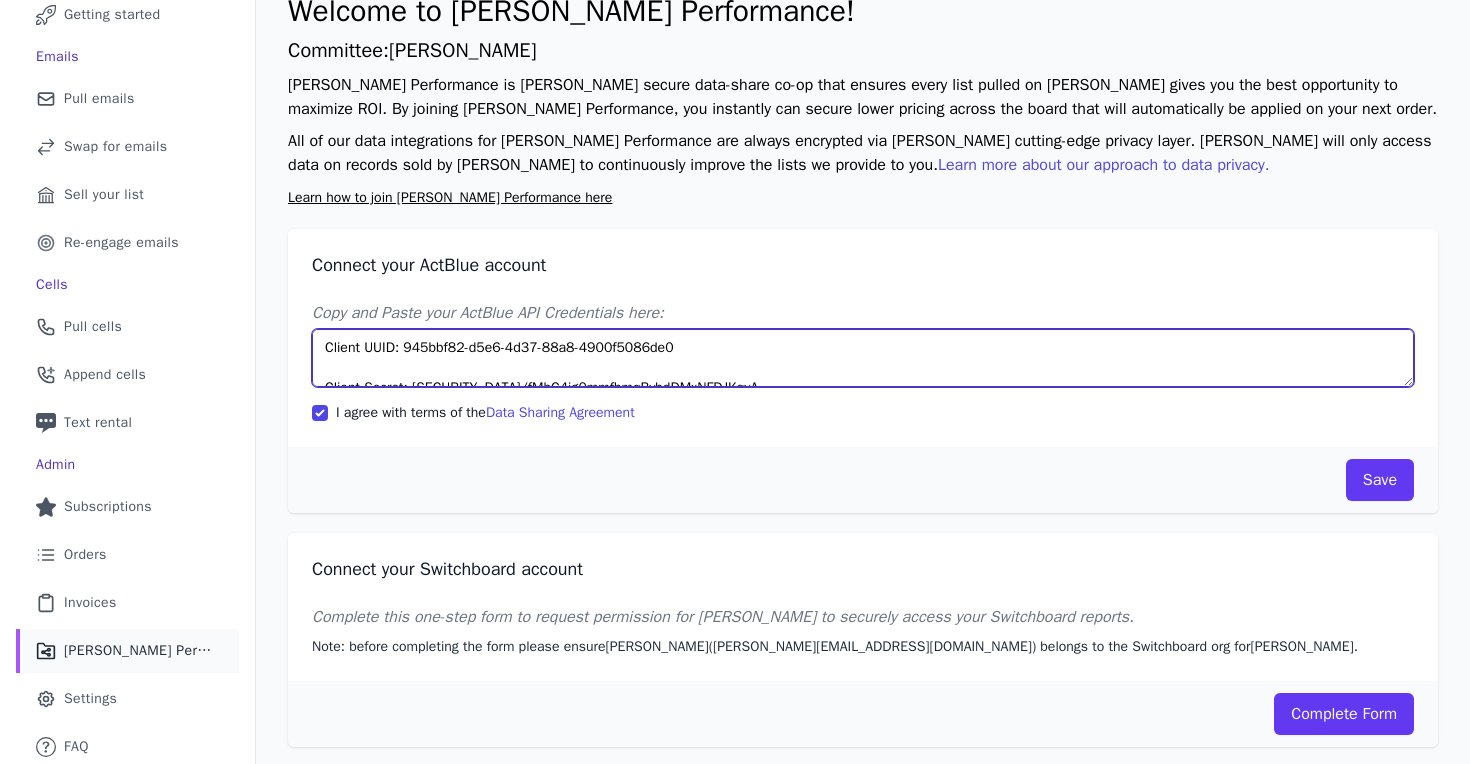 scroll, scrollTop: 10, scrollLeft: 0, axis: vertical 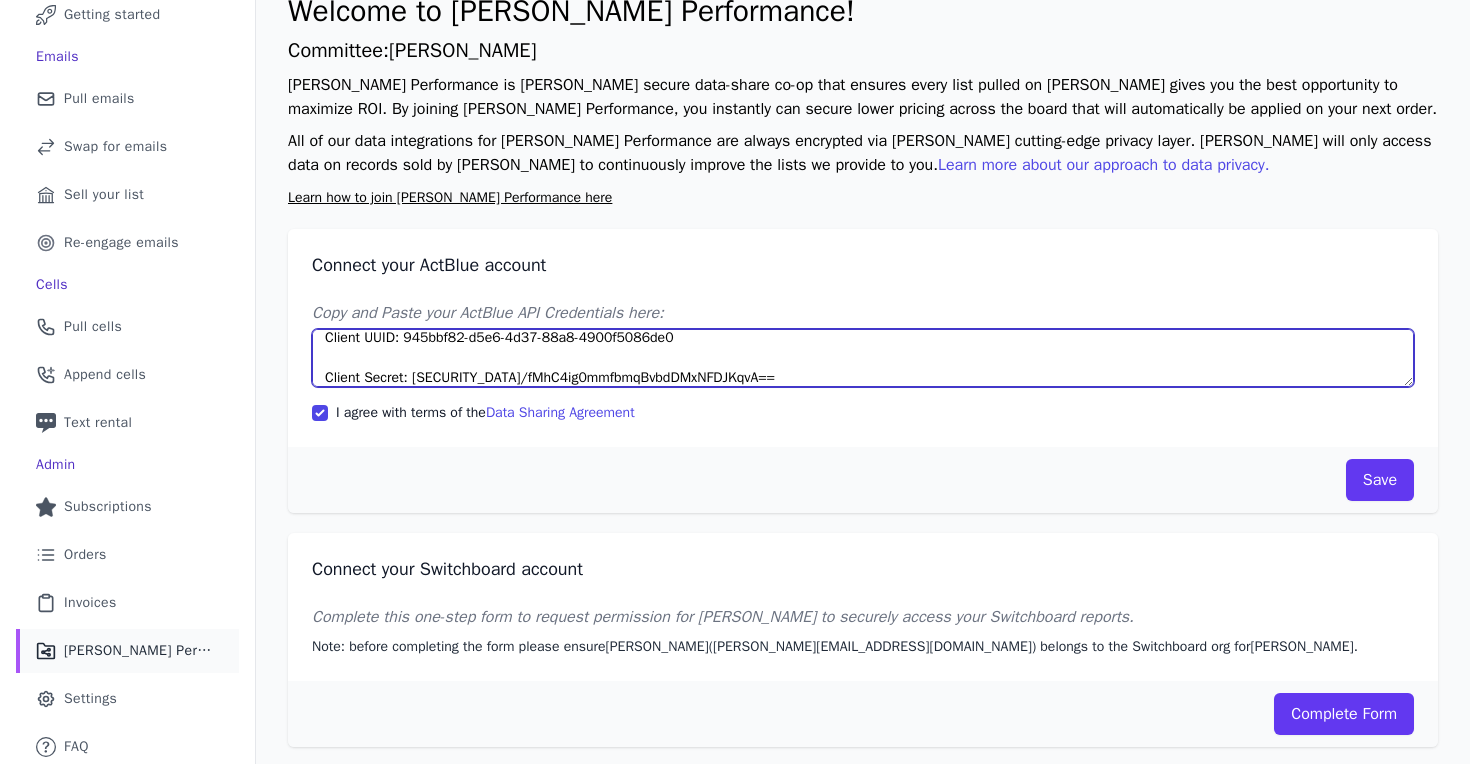 type on "Client UUID: 945bbf82-d5e6-4d37-88a8-4900f5086de0
Client Secret: Mg6AmWjoOBmURSM9sU5Whza2/fMhC4ig0mmfbmqBvbdDMxNFDJKqvA==" 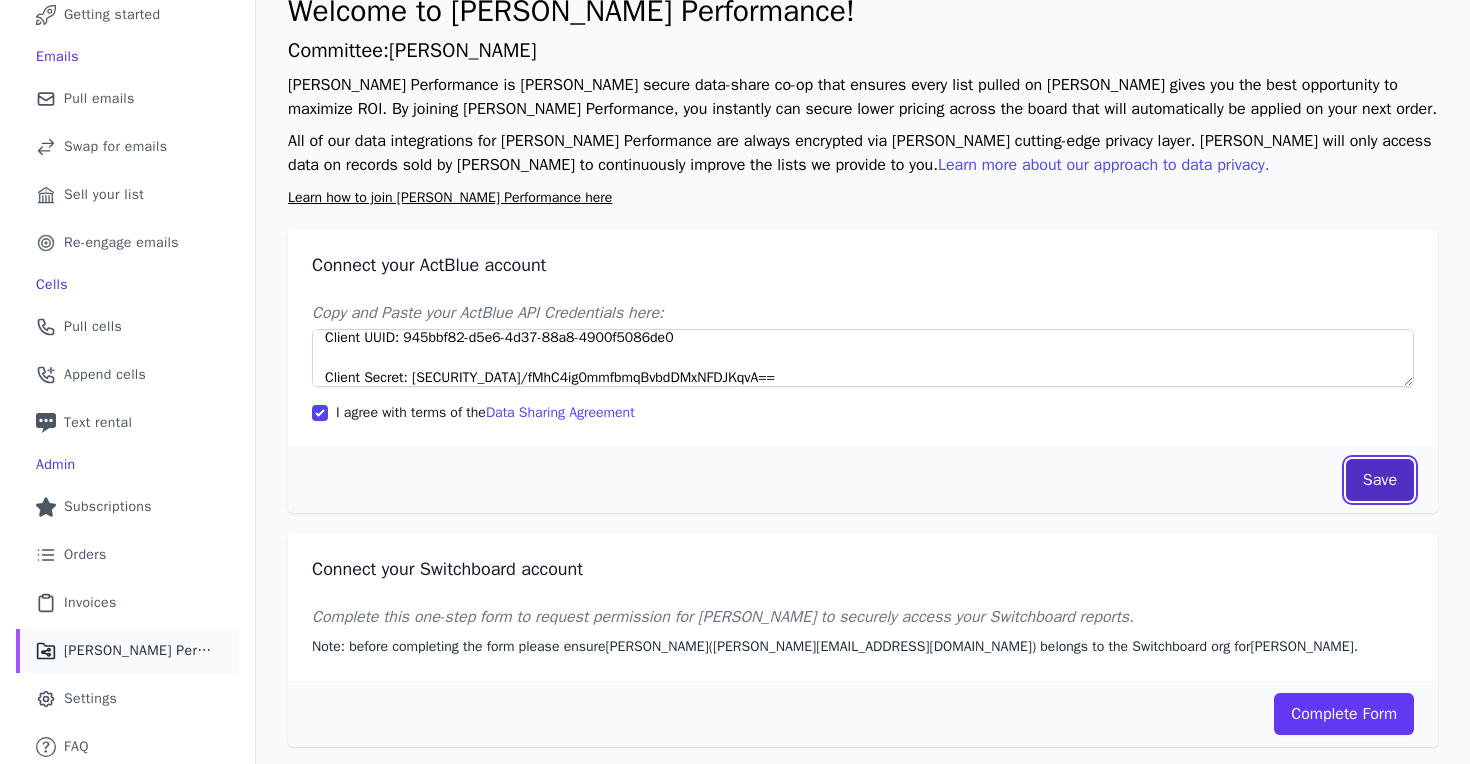 click on "Save" at bounding box center (1380, 480) 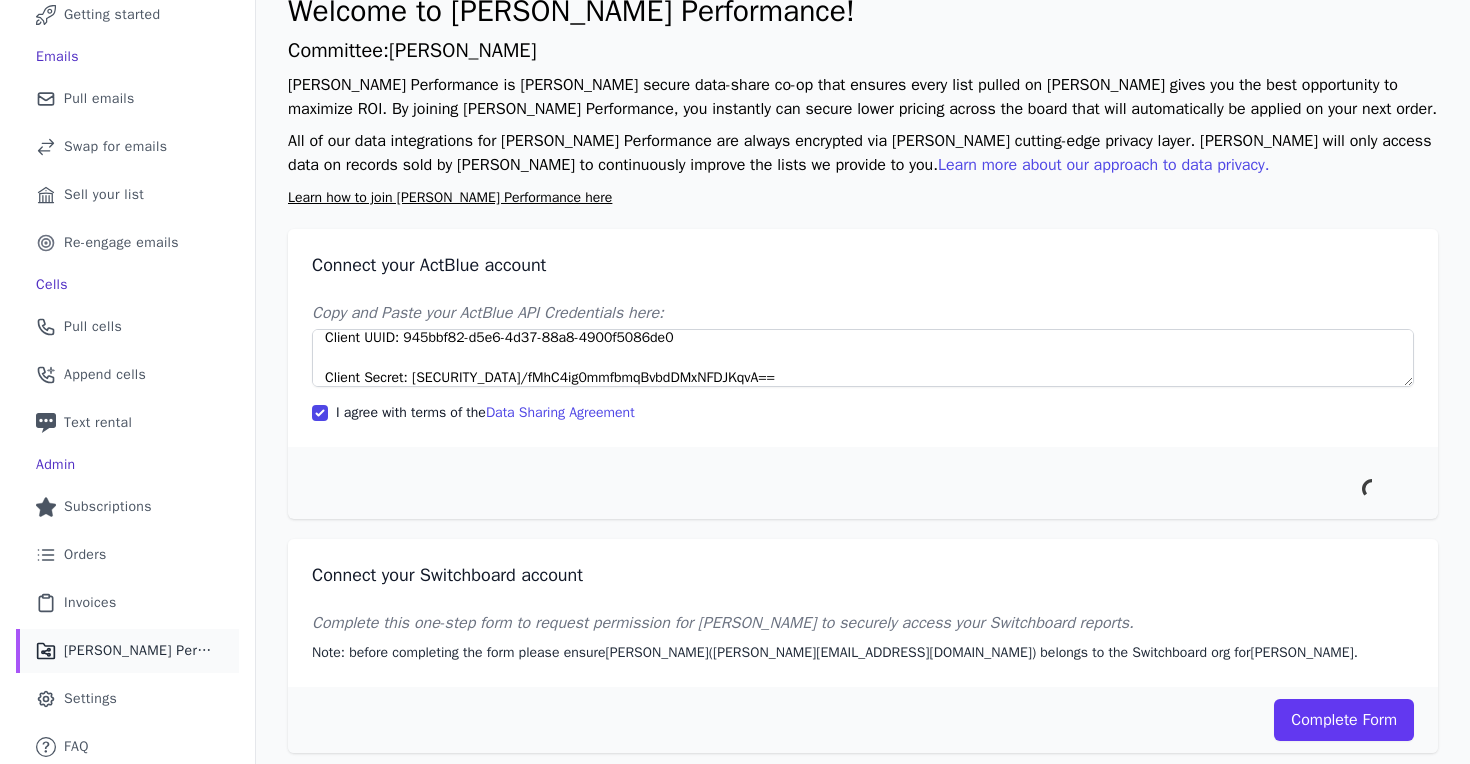 scroll, scrollTop: 20, scrollLeft: 0, axis: vertical 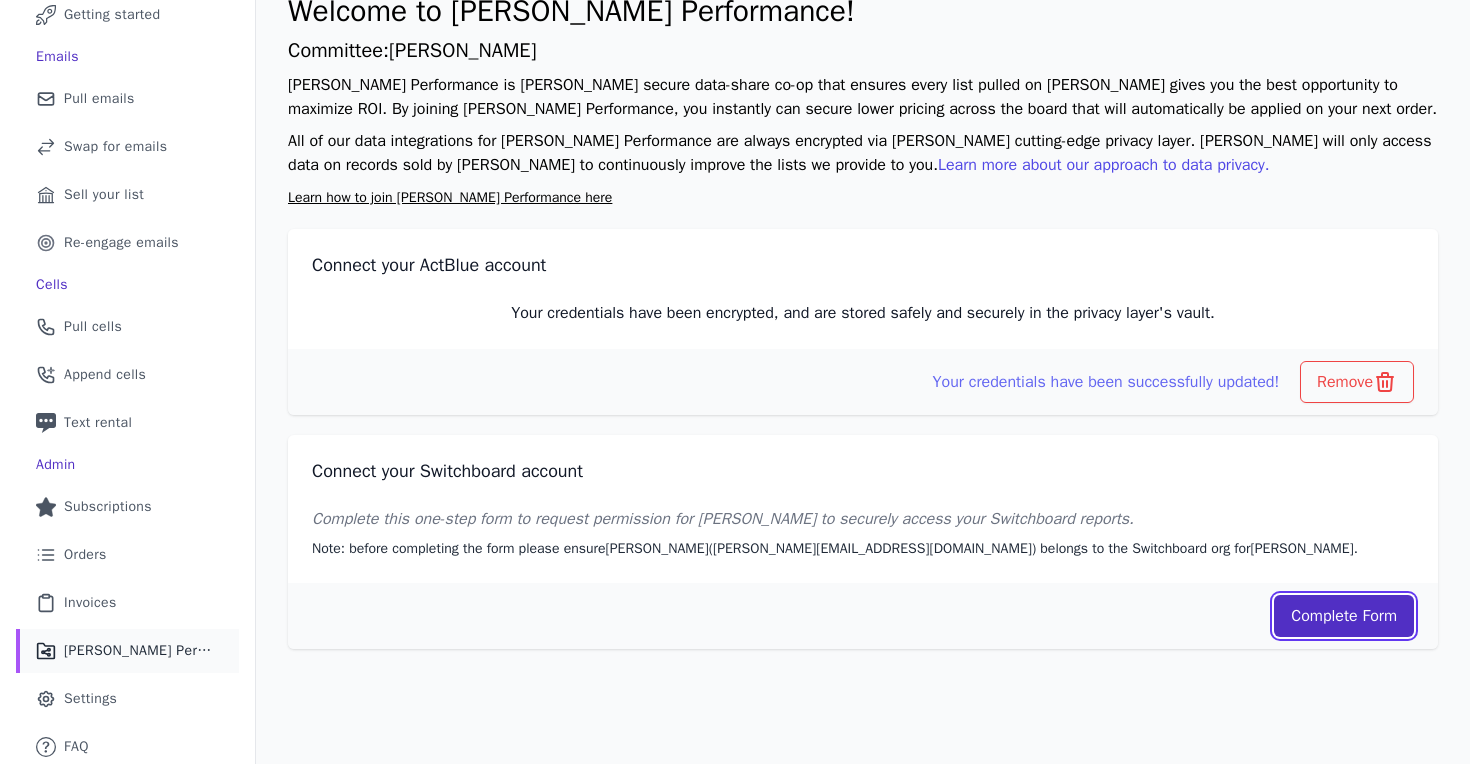 click on "Complete Form" at bounding box center [1344, 616] 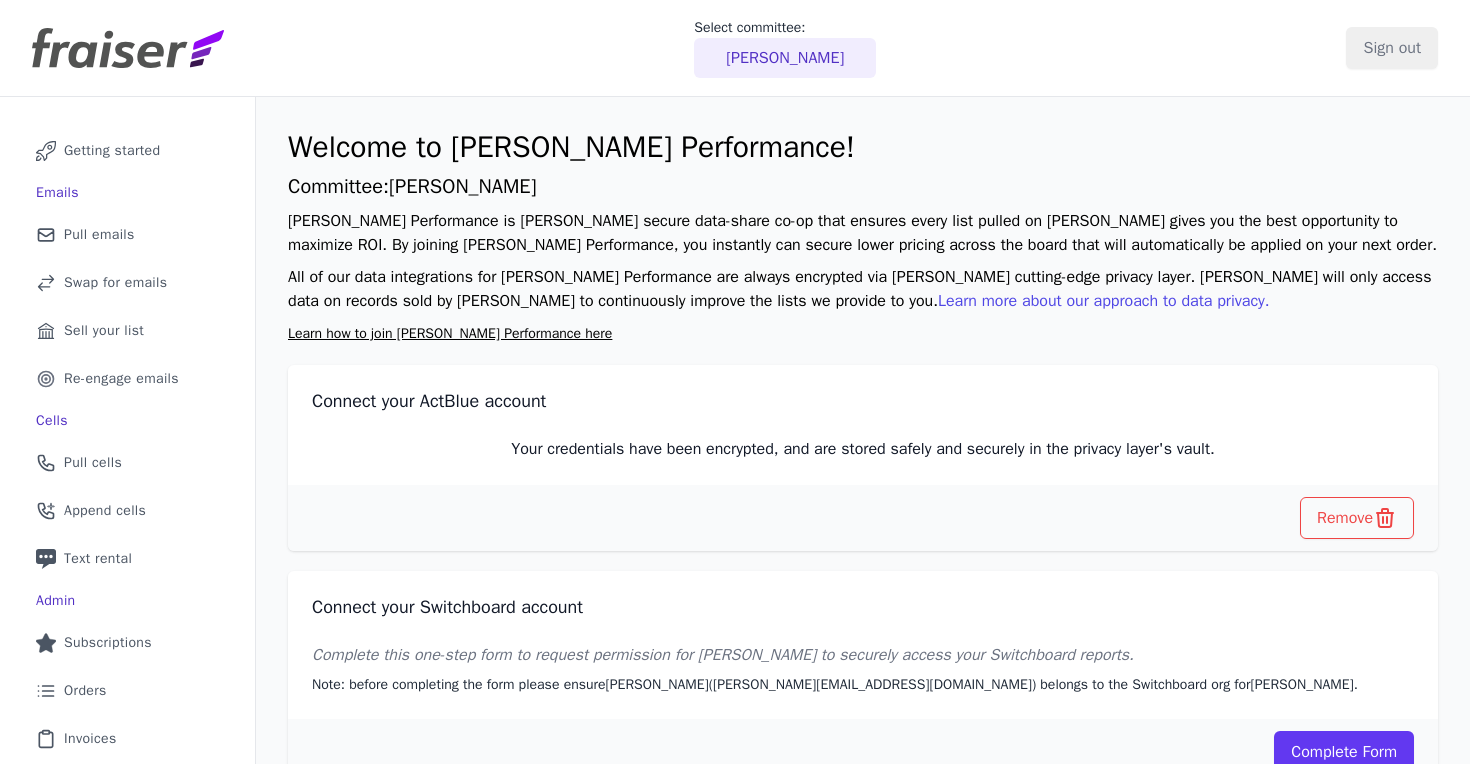 scroll, scrollTop: 0, scrollLeft: 0, axis: both 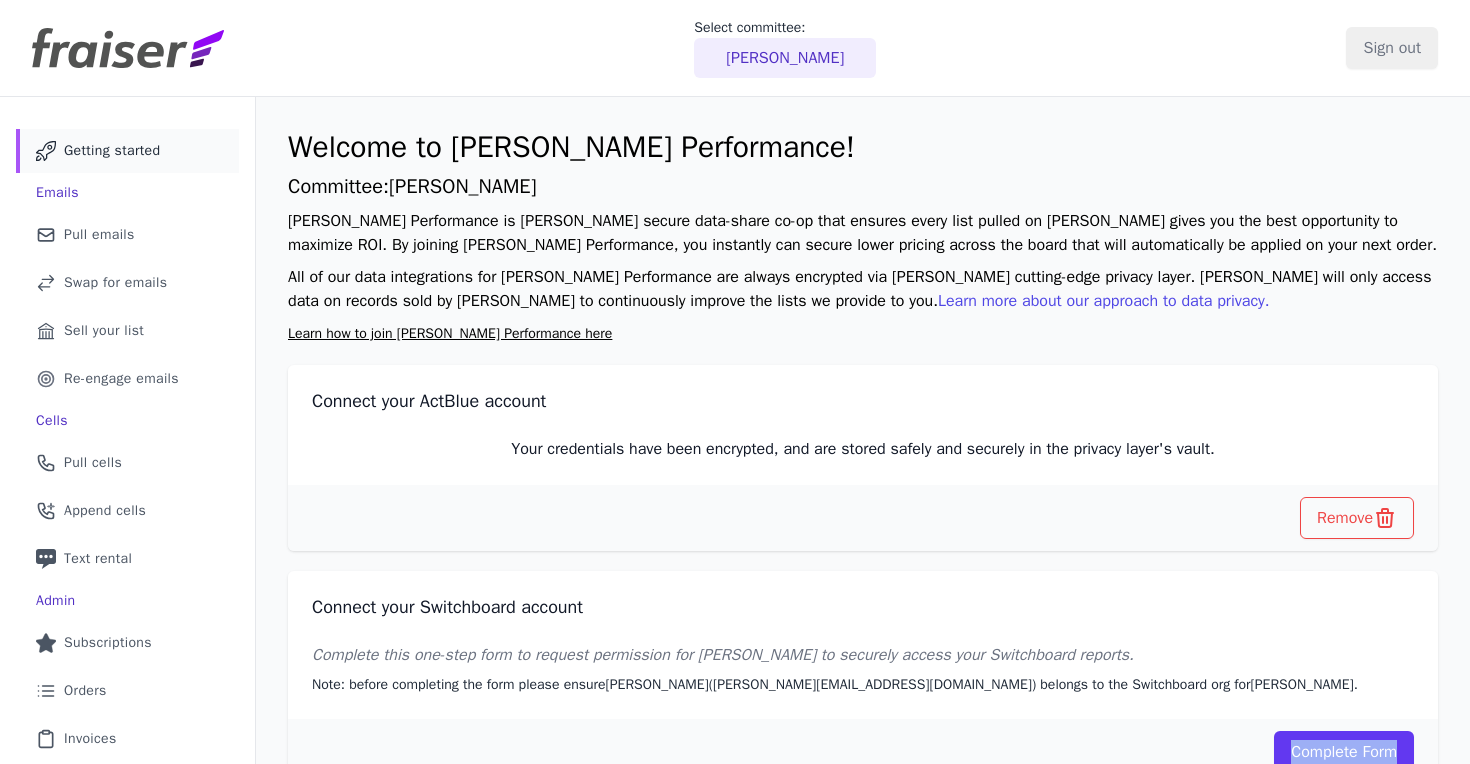 click on "Getting started" at bounding box center (112, 151) 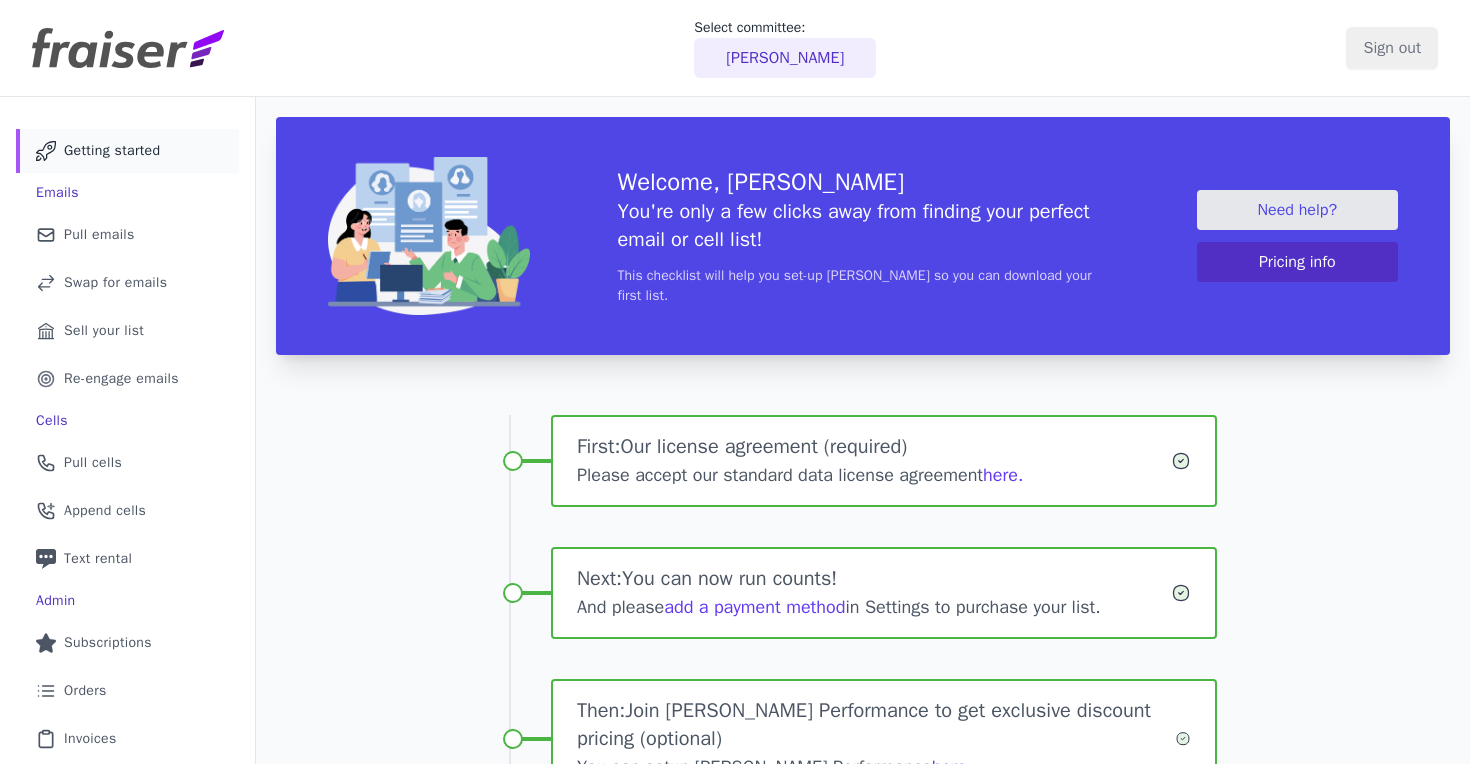 scroll, scrollTop: 0, scrollLeft: 0, axis: both 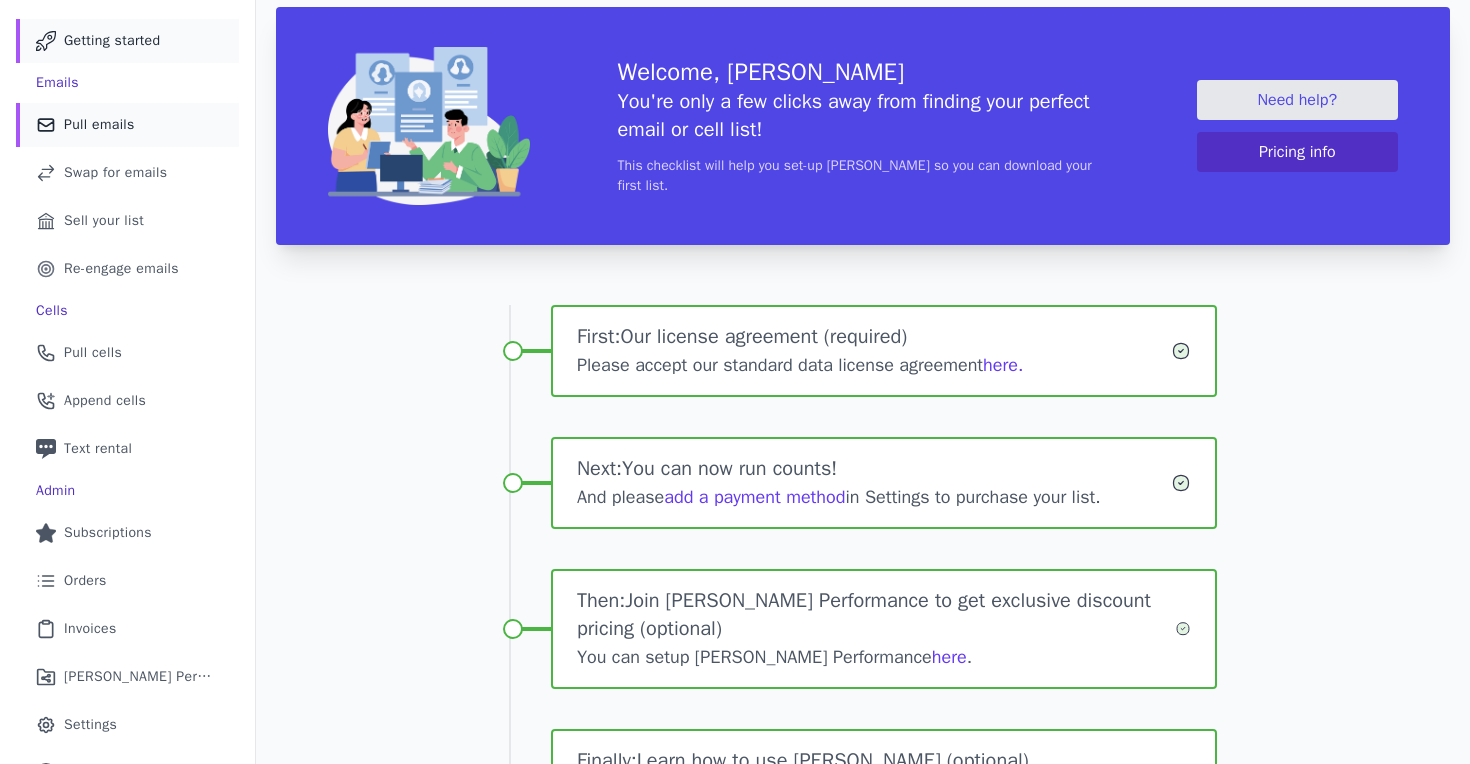 click on "Pull emails" at bounding box center [99, 125] 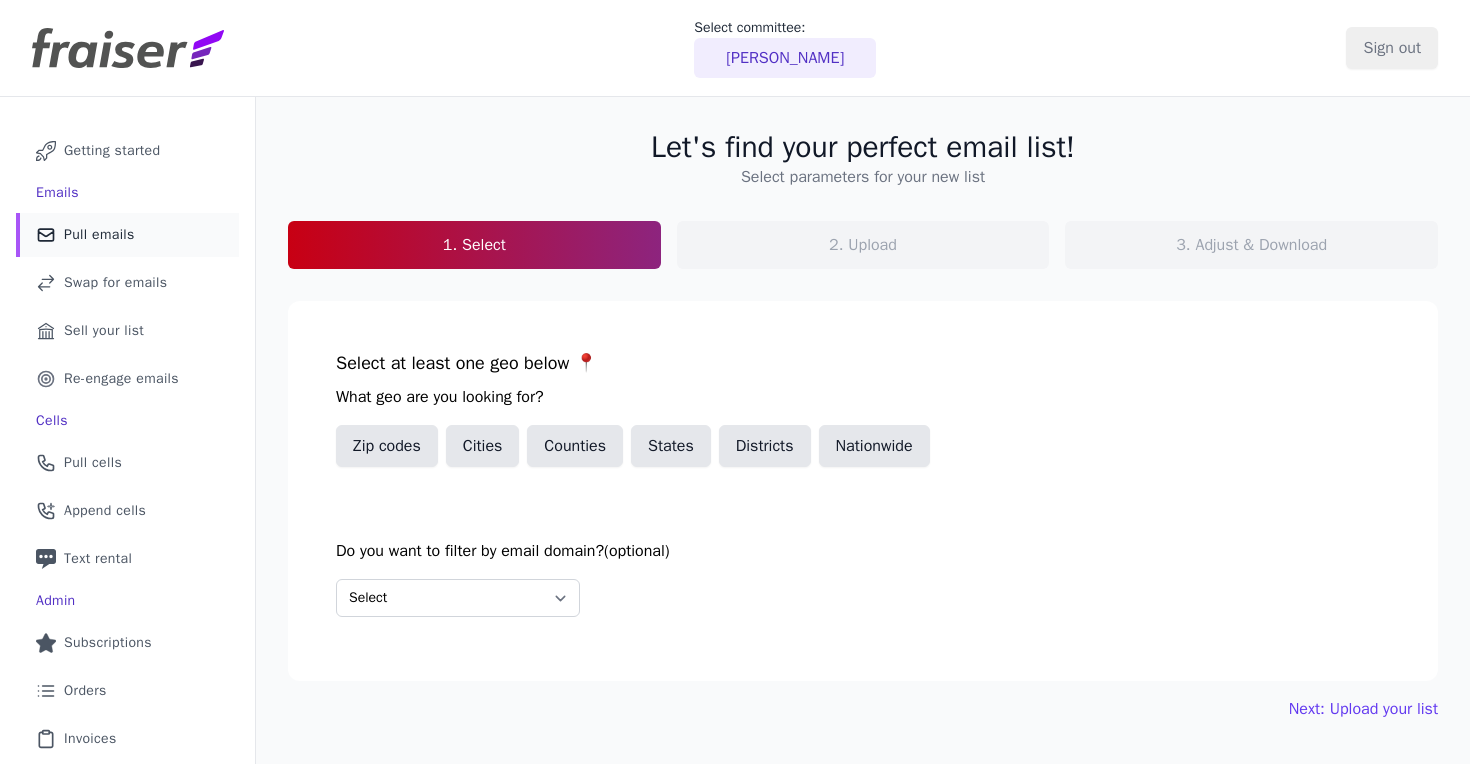 scroll, scrollTop: 0, scrollLeft: 0, axis: both 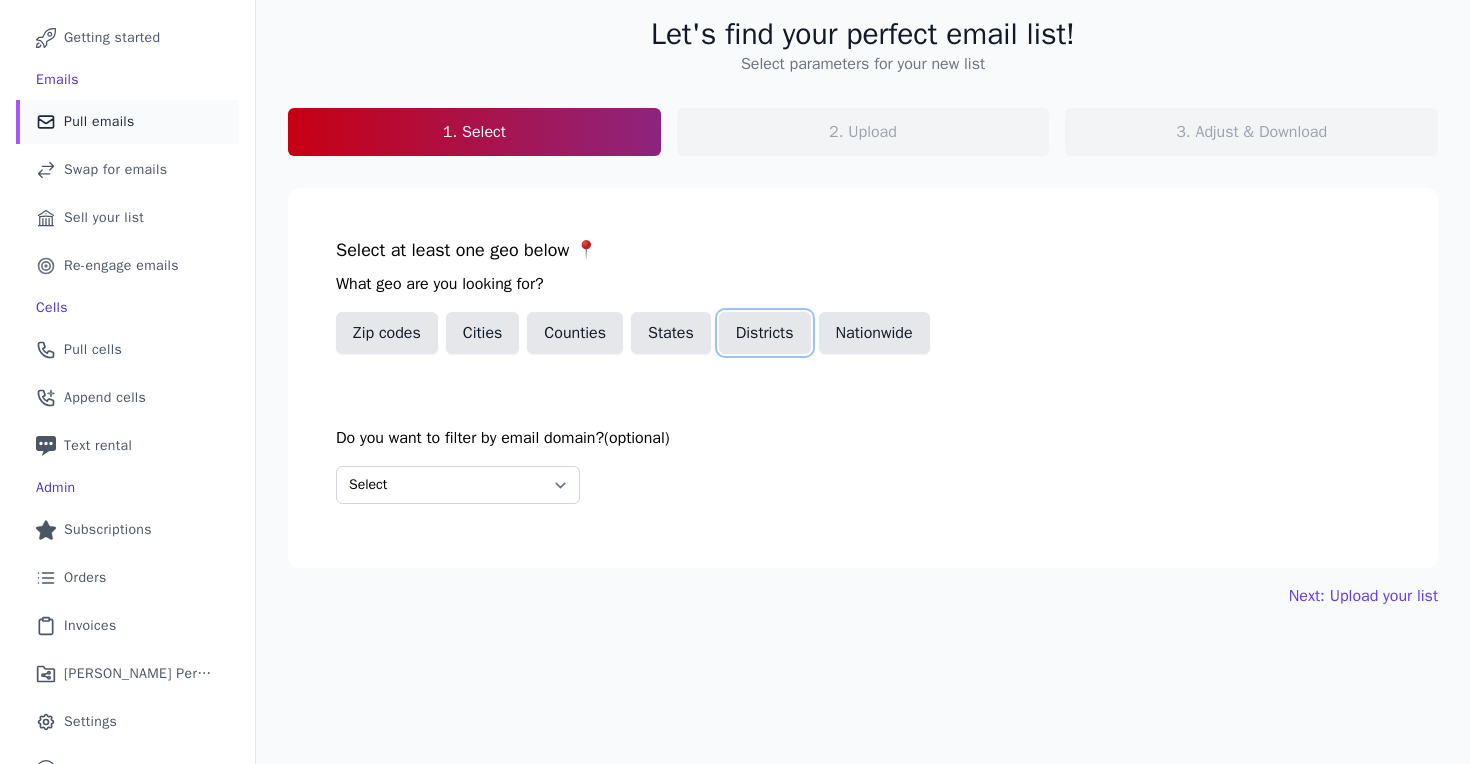 click on "Districts" at bounding box center [765, 333] 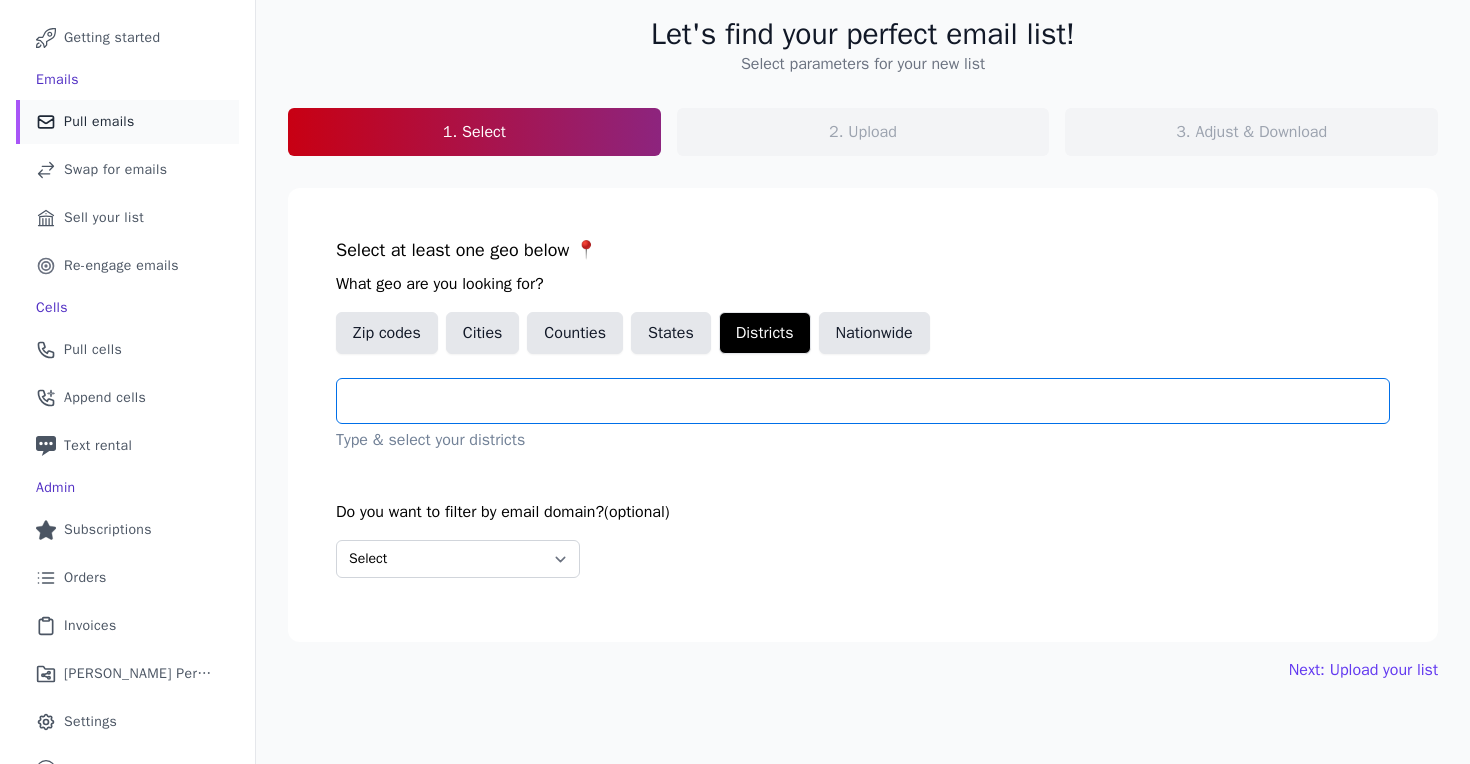 click at bounding box center [871, 401] 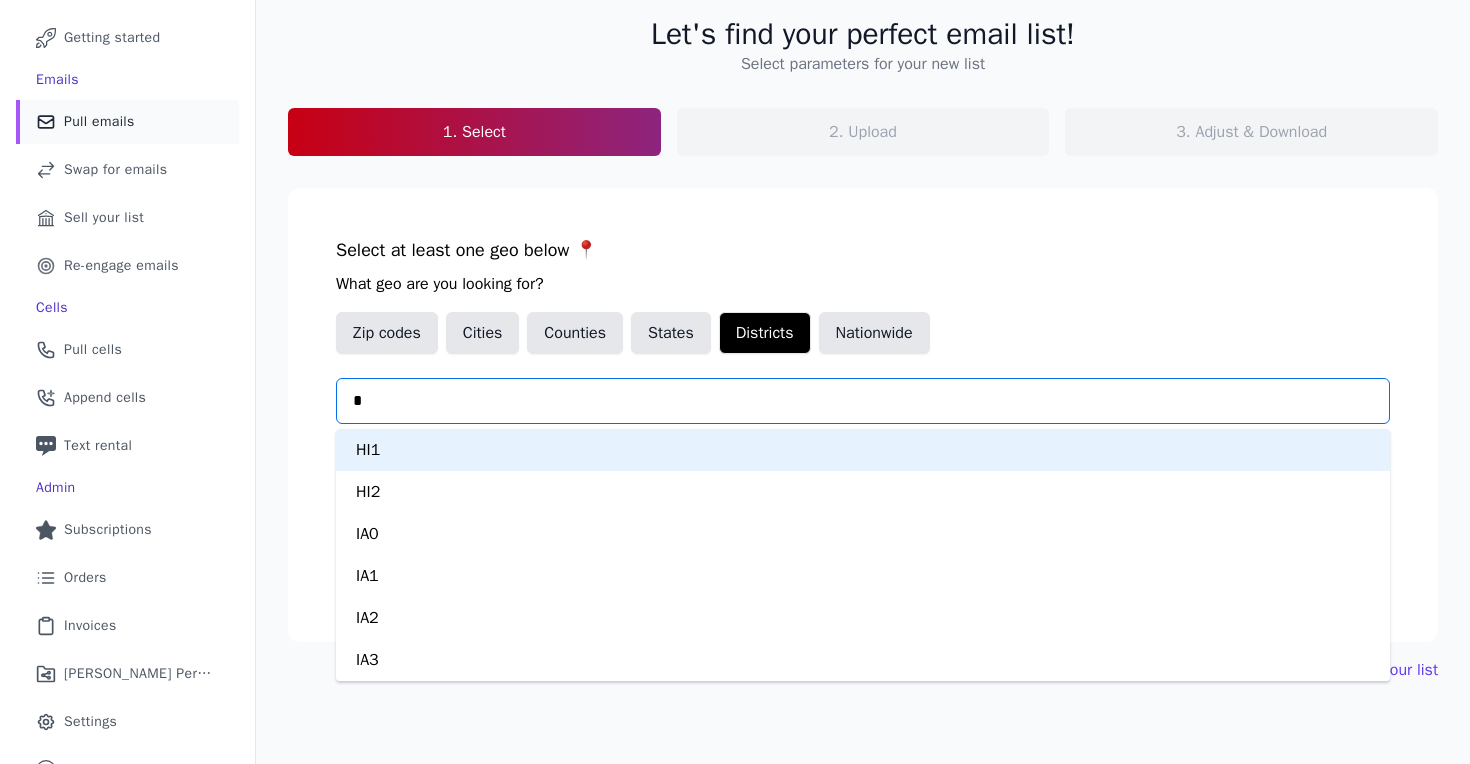type on "**" 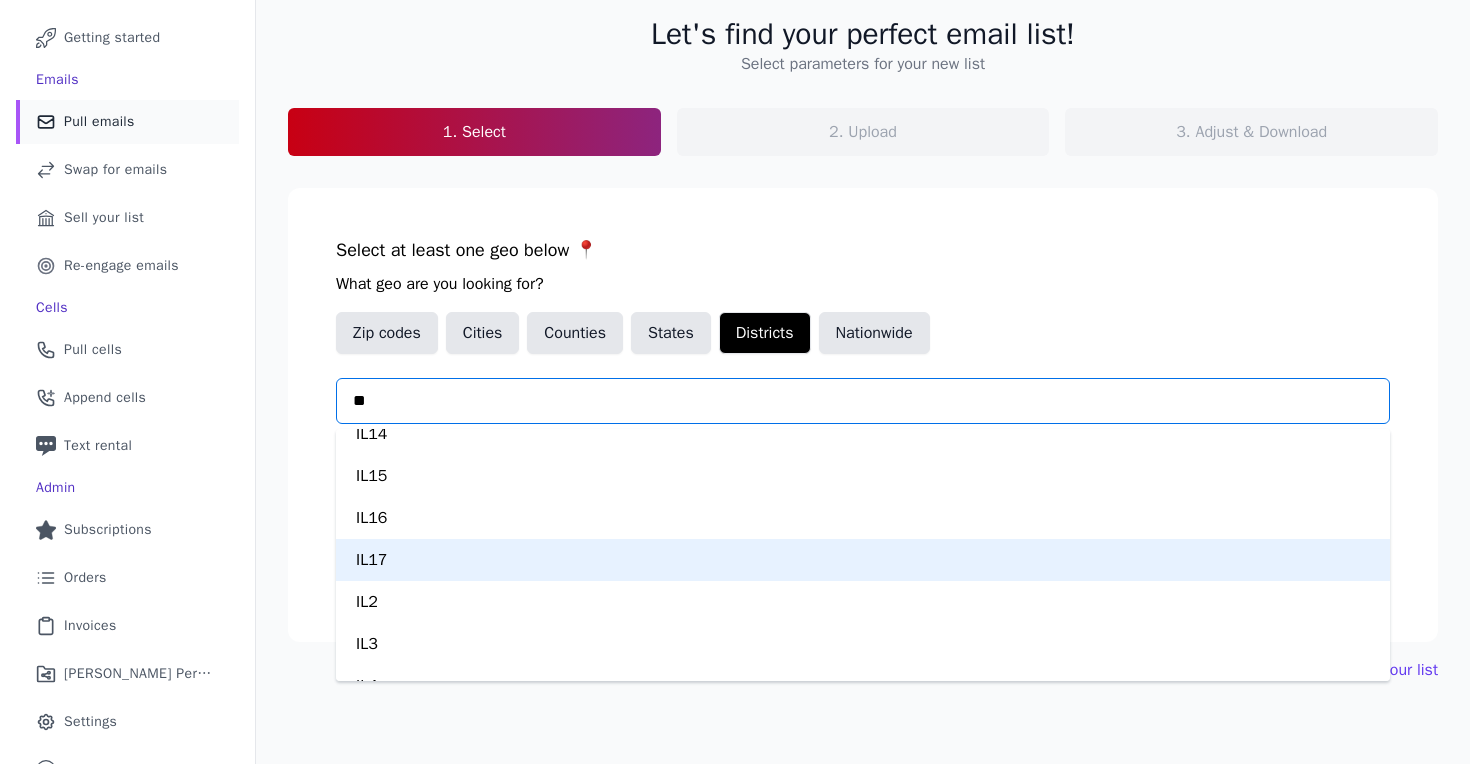scroll, scrollTop: 301, scrollLeft: 0, axis: vertical 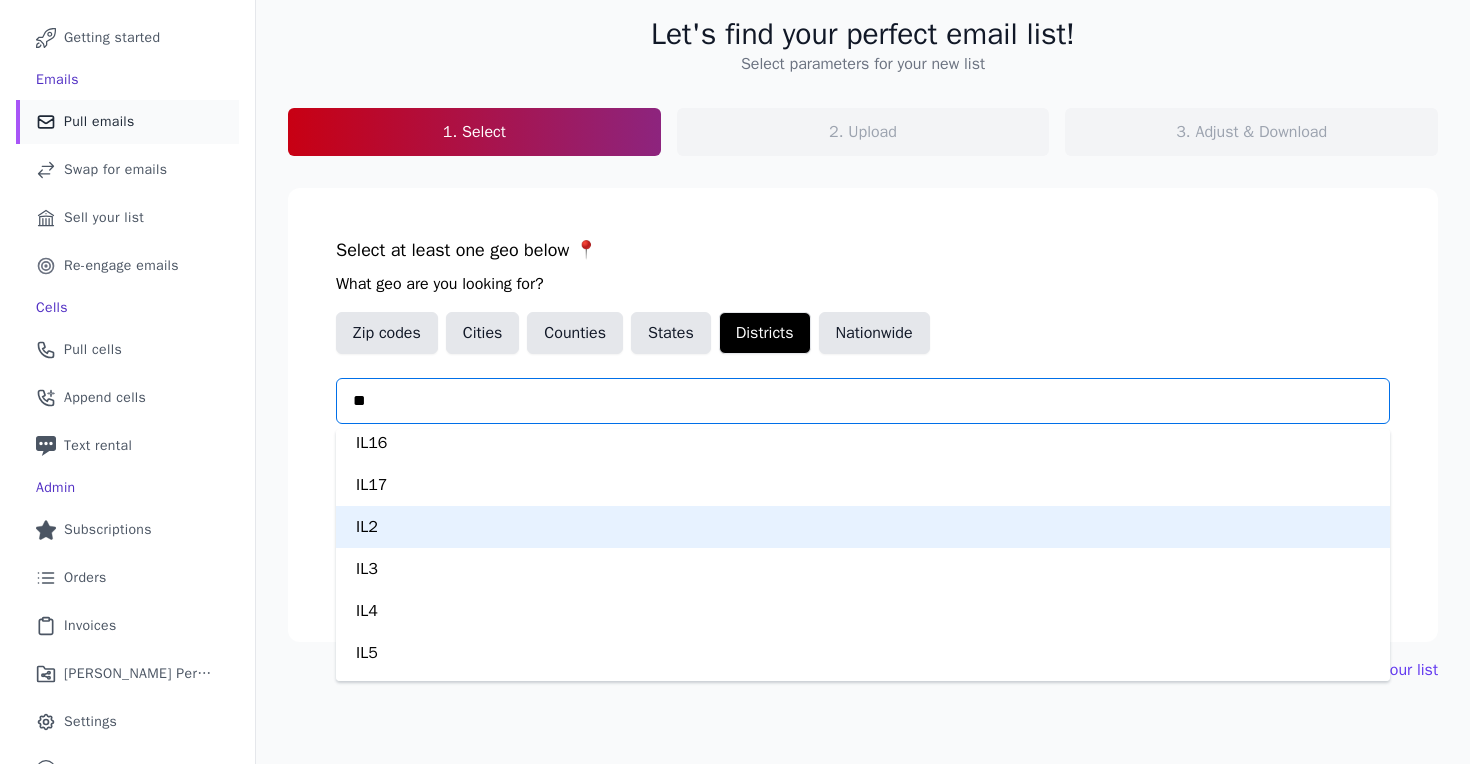 click on "IL2" at bounding box center [863, 527] 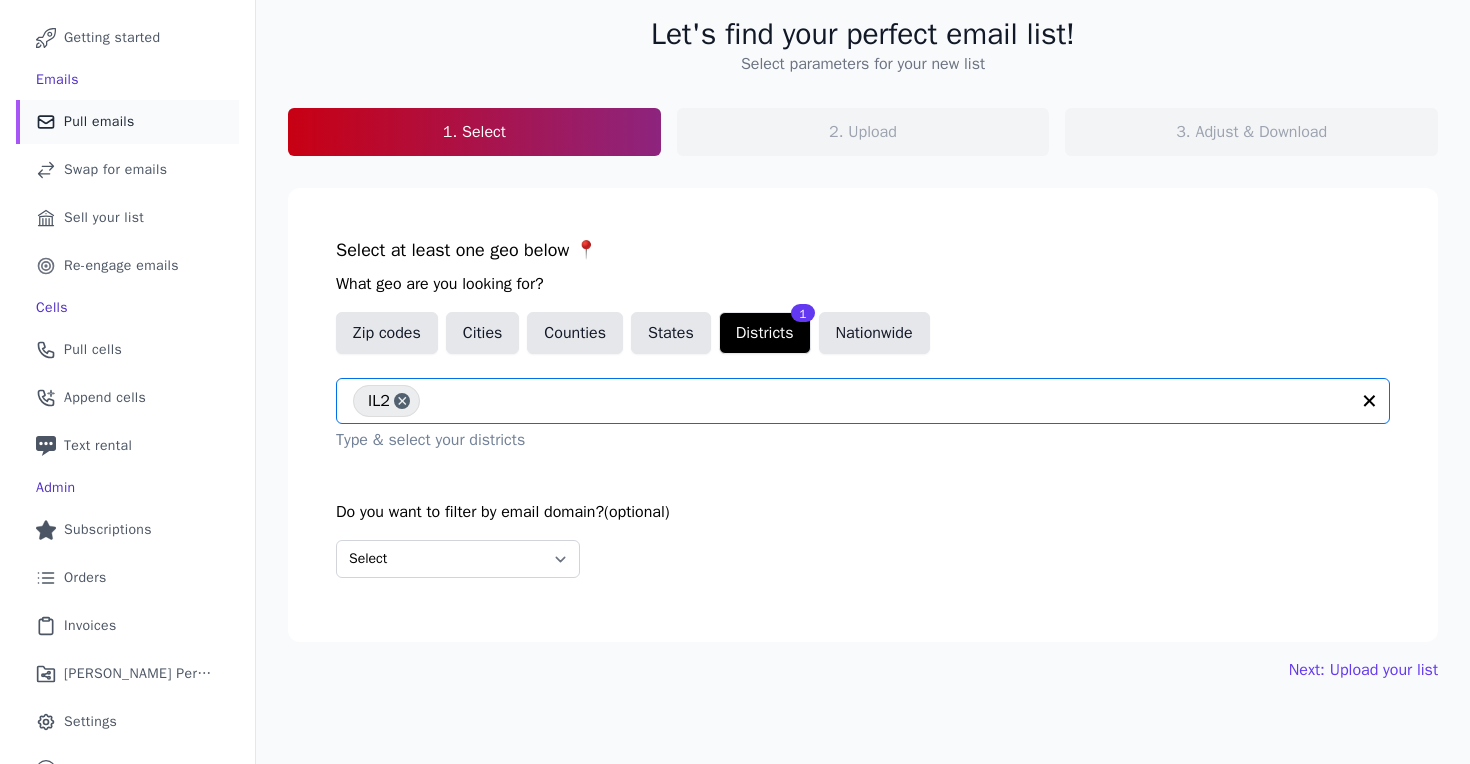 click on "Select Include only these domains Include none of these domains" at bounding box center (863, 559) 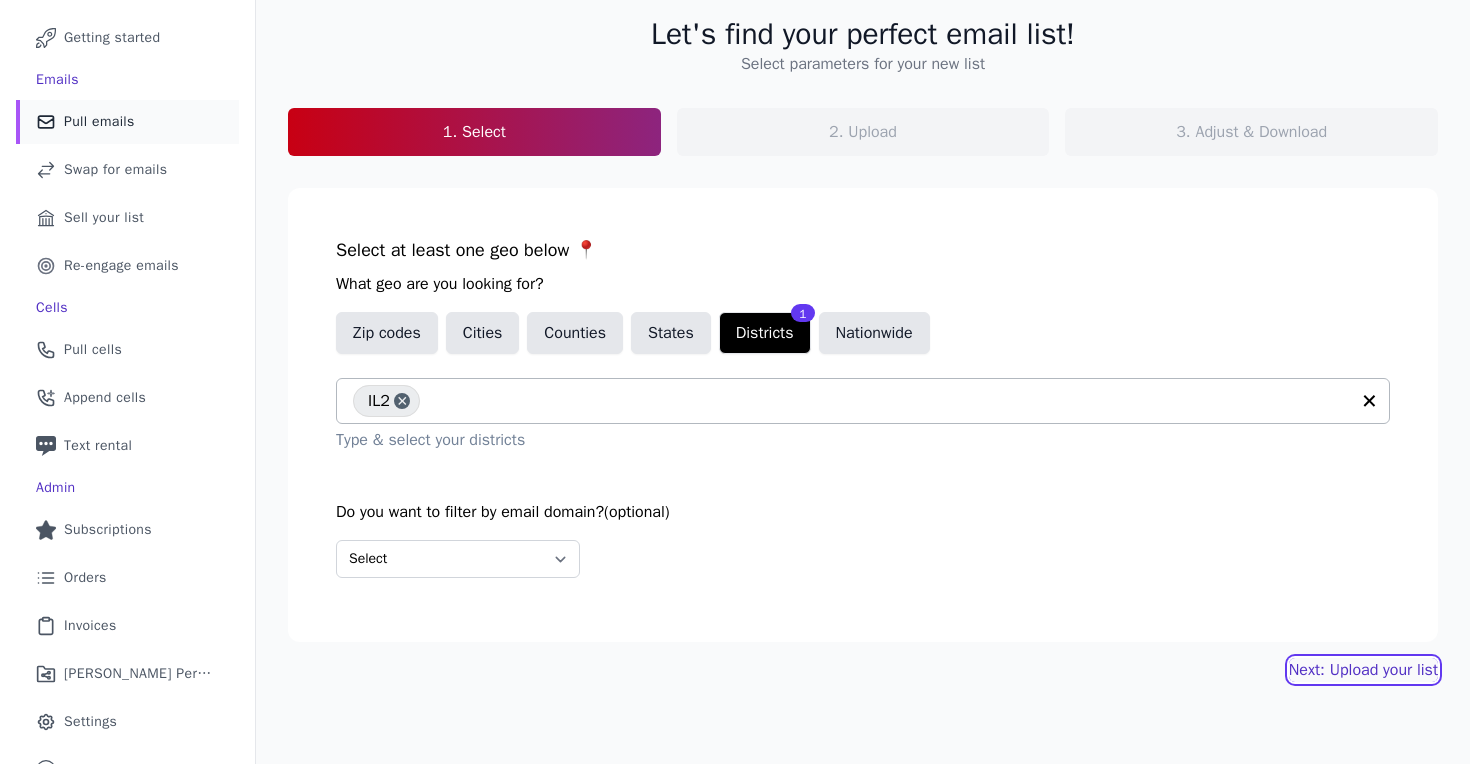 click on "Next: Upload your list" at bounding box center [1363, 670] 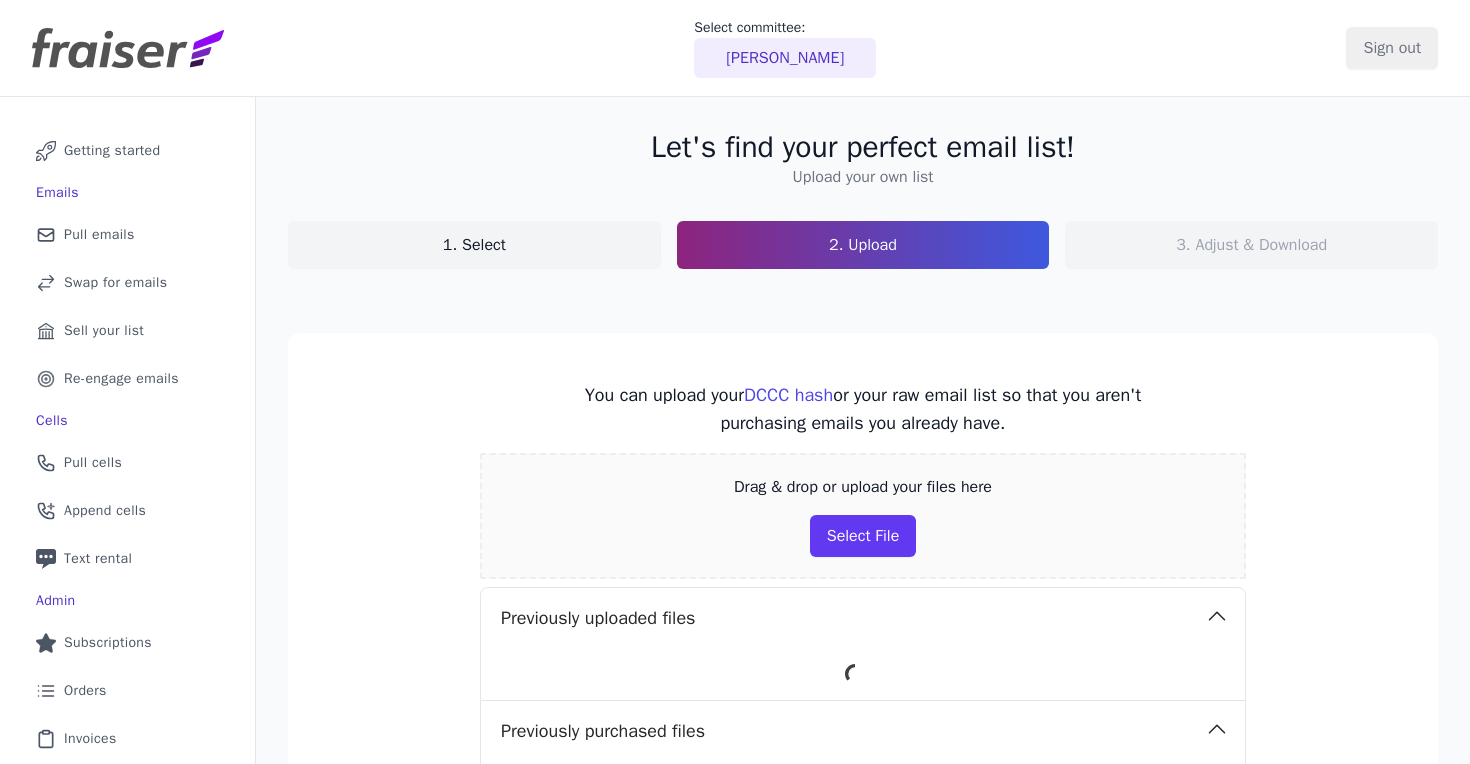 scroll, scrollTop: 0, scrollLeft: 0, axis: both 